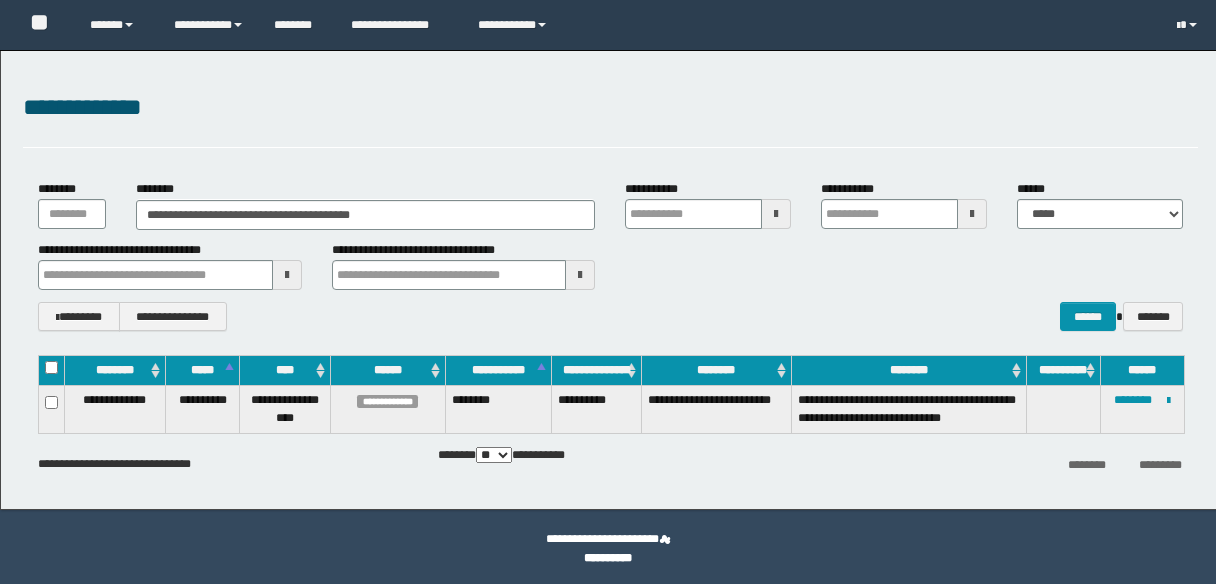 scroll, scrollTop: 0, scrollLeft: 0, axis: both 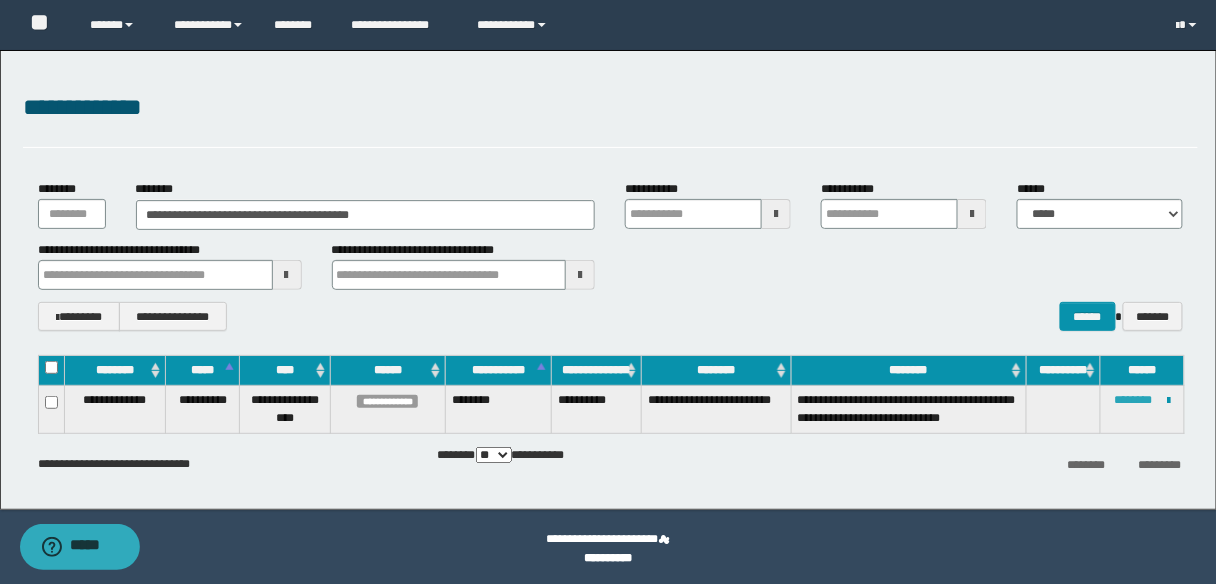 click on "********" at bounding box center [1133, 400] 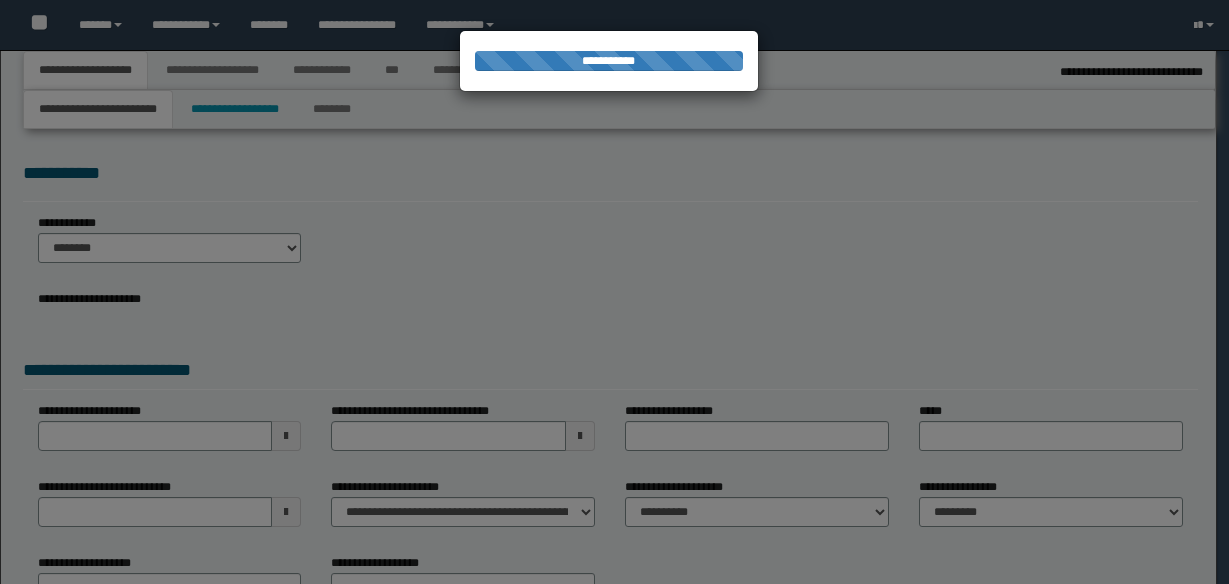 select on "*" 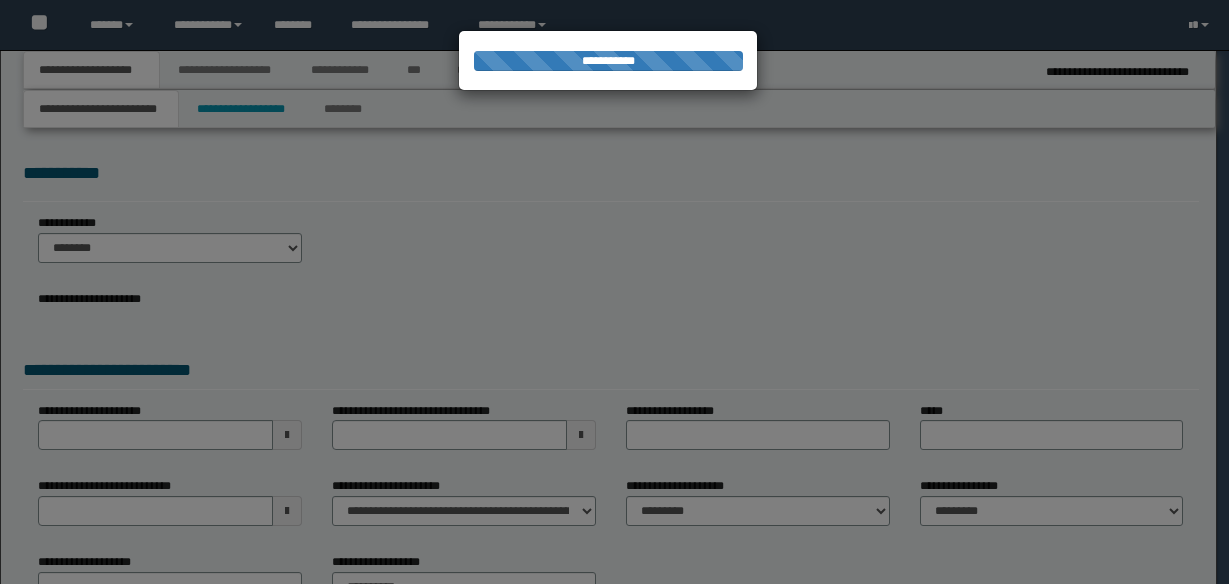 scroll, scrollTop: 0, scrollLeft: 0, axis: both 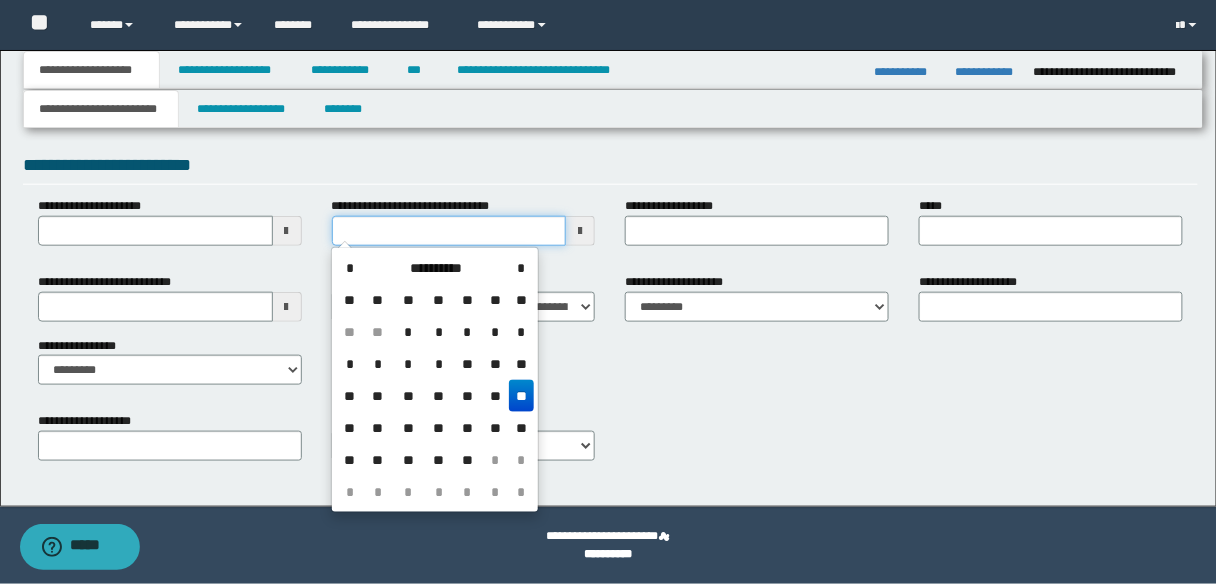 click on "**********" at bounding box center [449, 231] 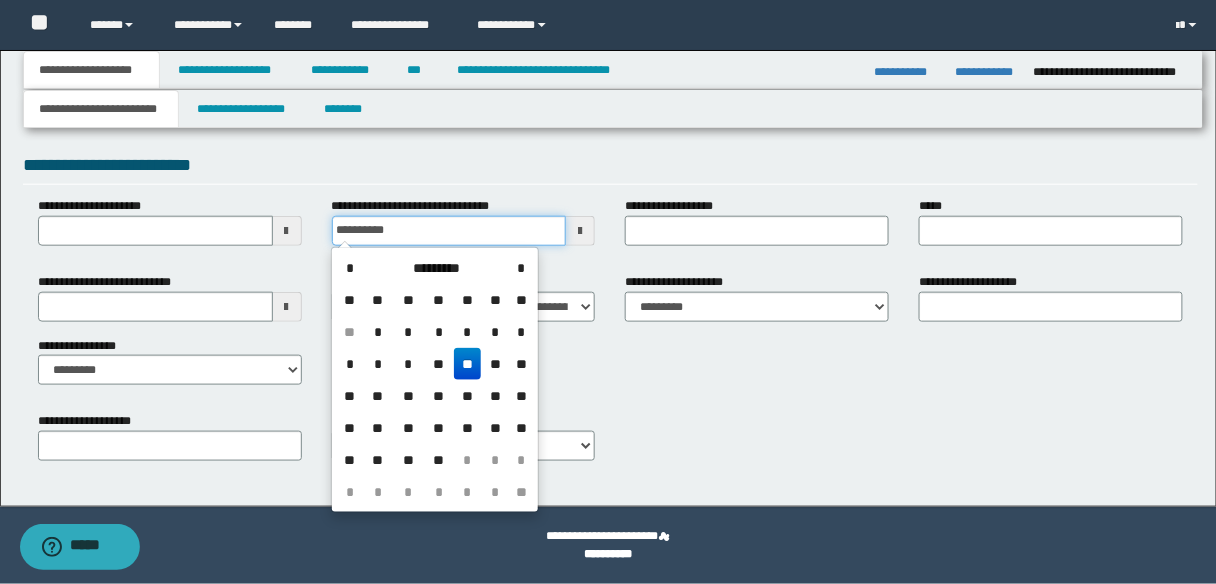 type on "**********" 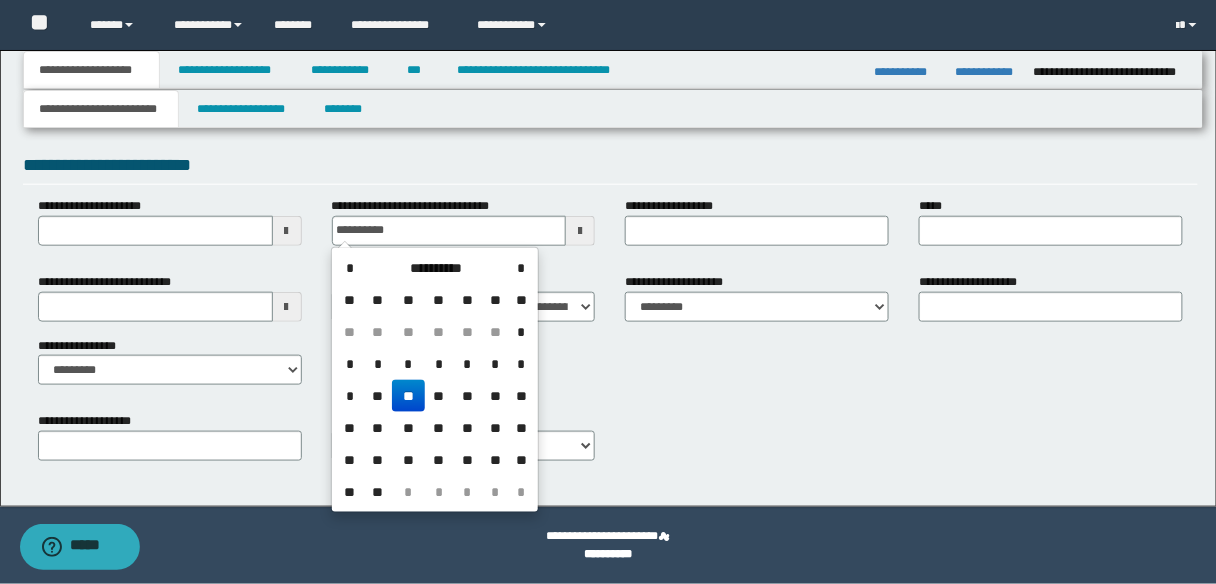 click on "**" at bounding box center [408, 396] 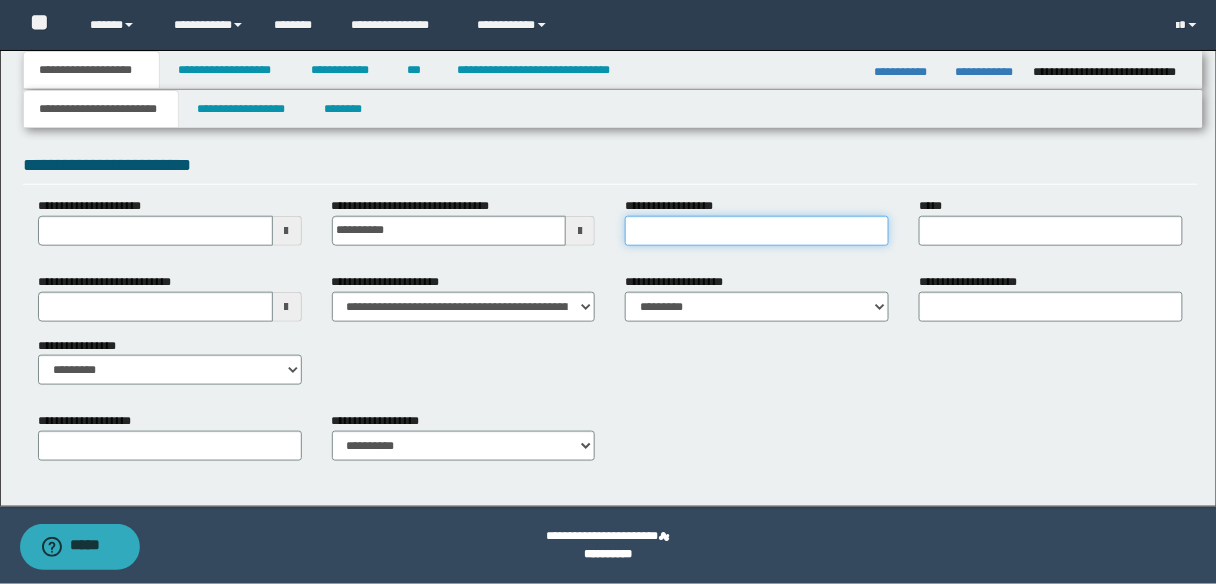 click on "**********" at bounding box center (757, 231) 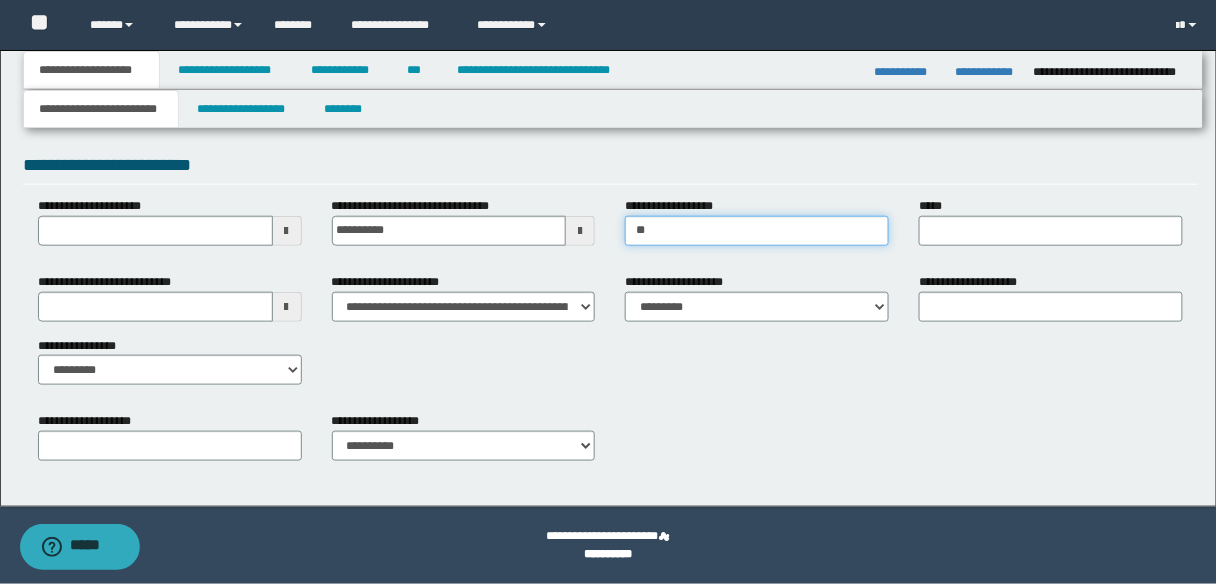 type on "*" 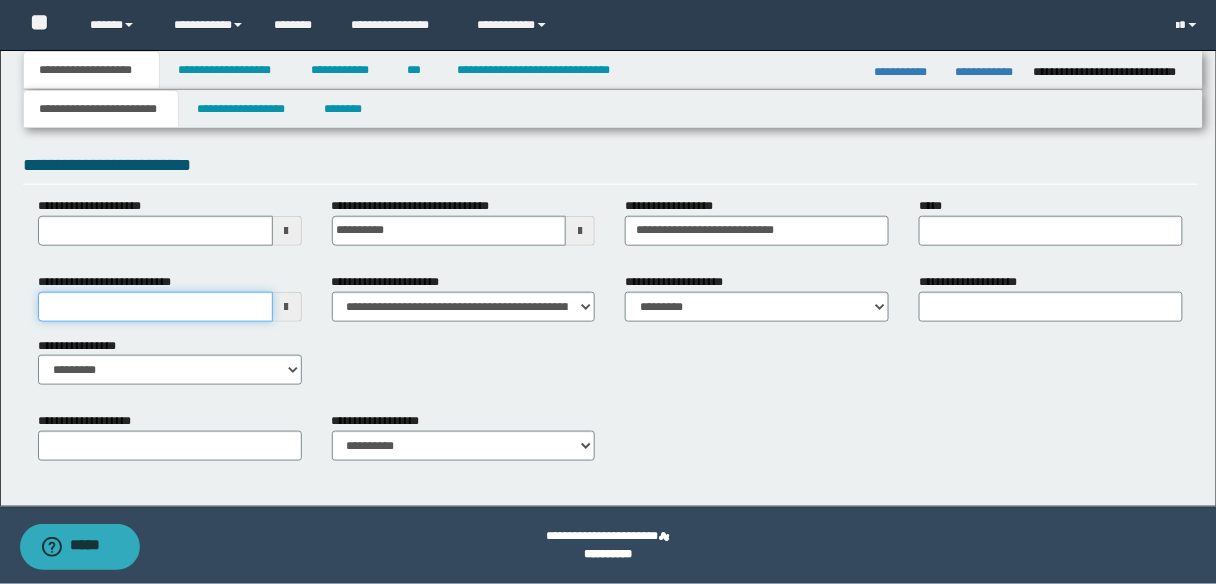 click on "**********" at bounding box center (155, 307) 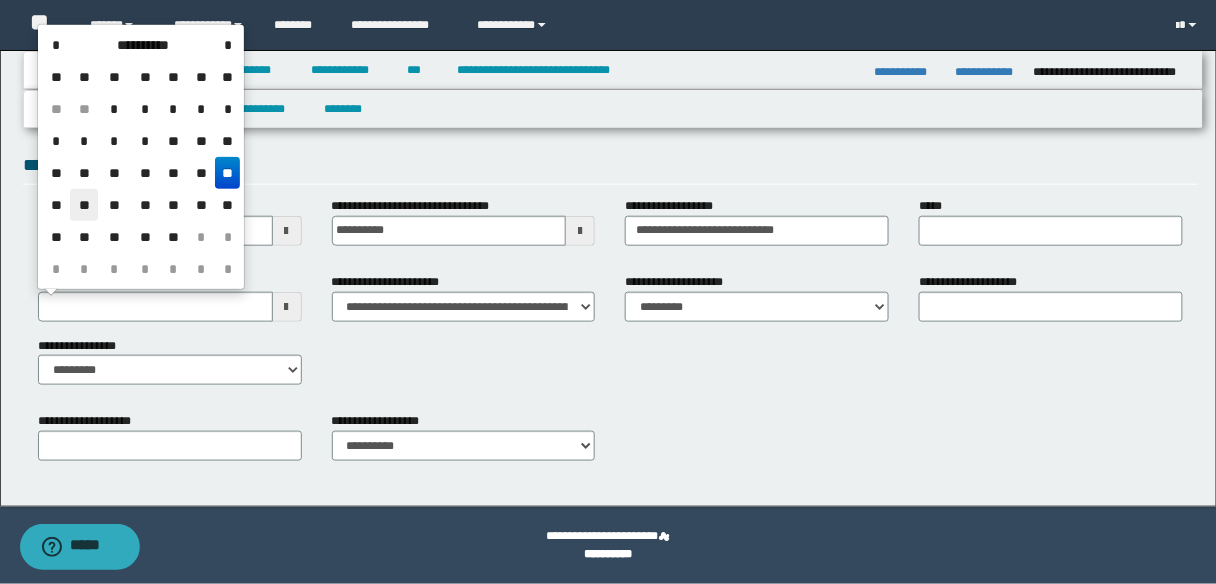 click on "**" at bounding box center [84, 205] 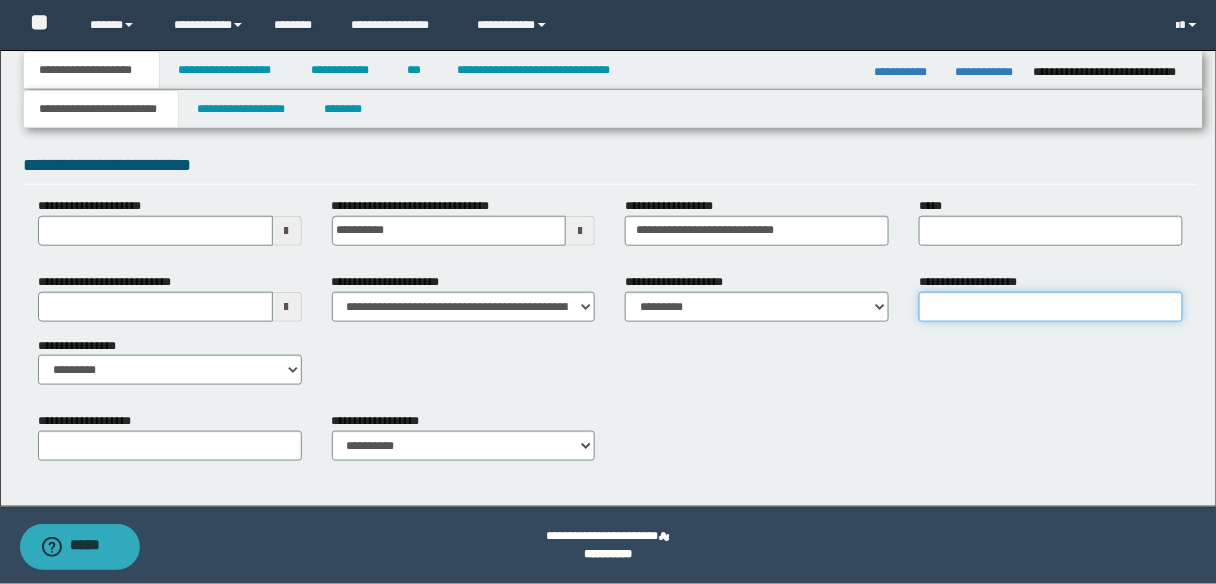 click on "**********" at bounding box center [1051, 307] 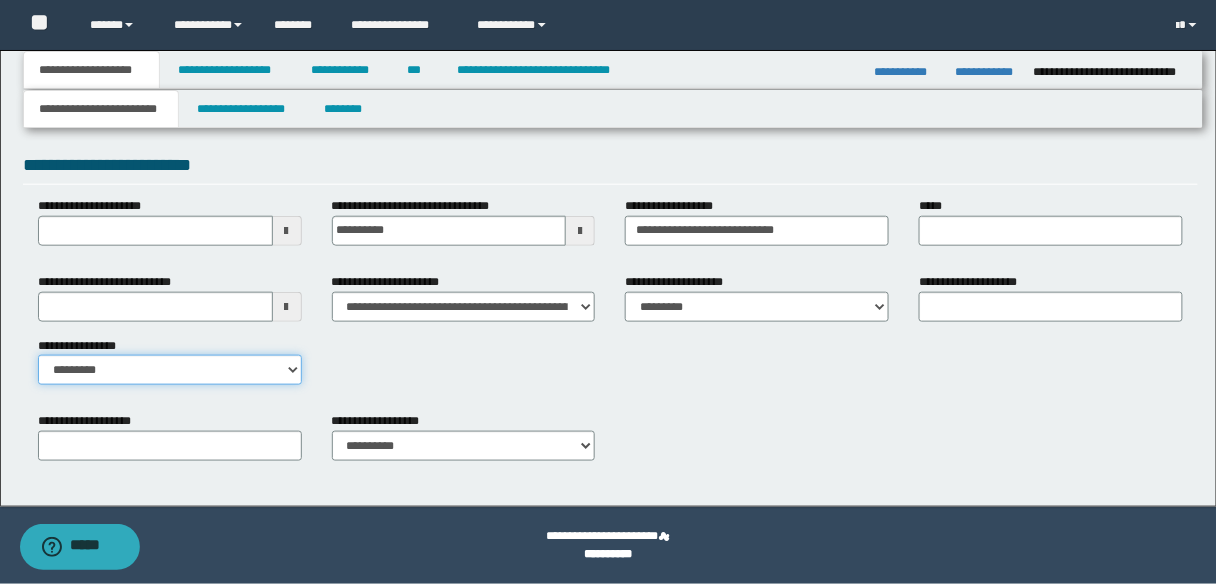 drag, startPoint x: 290, startPoint y: 370, endPoint x: 255, endPoint y: 370, distance: 35 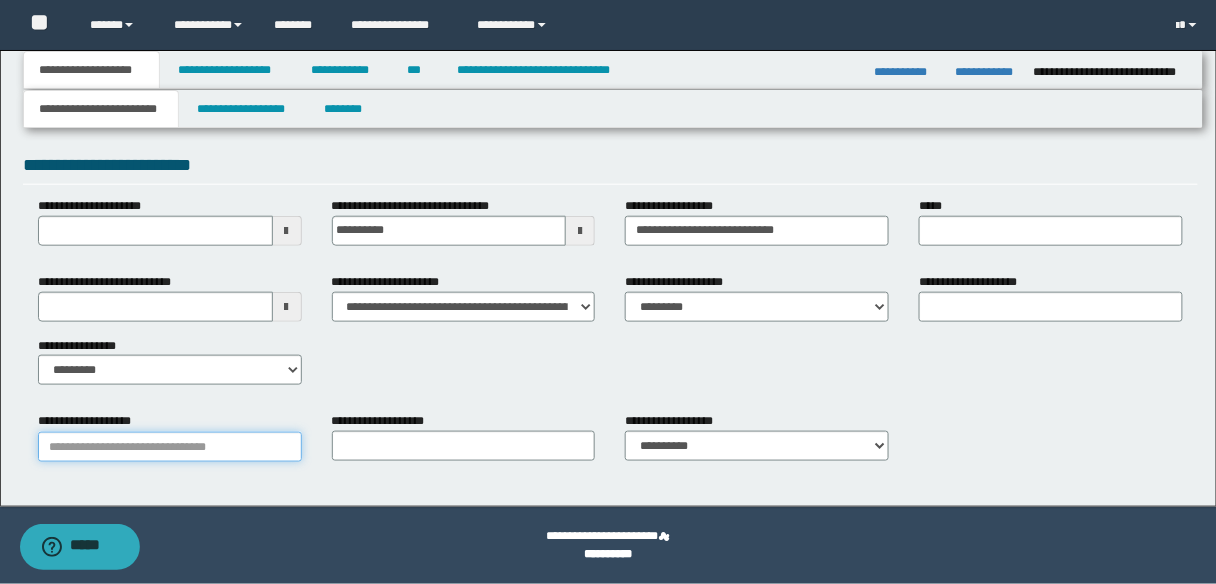 click on "**********" at bounding box center [170, 447] 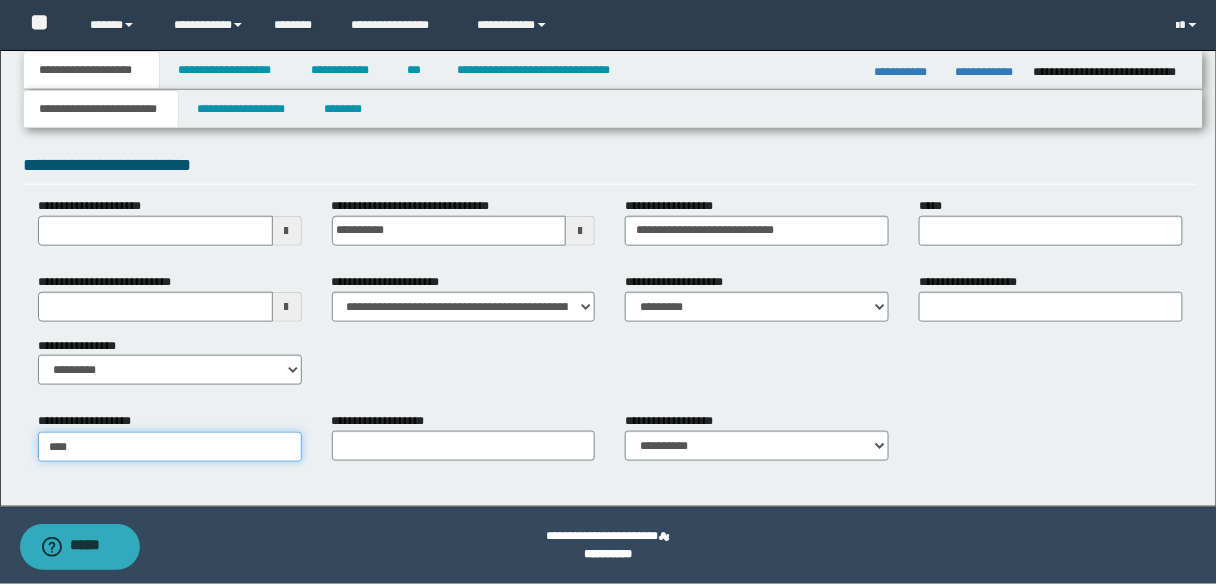 type on "*****" 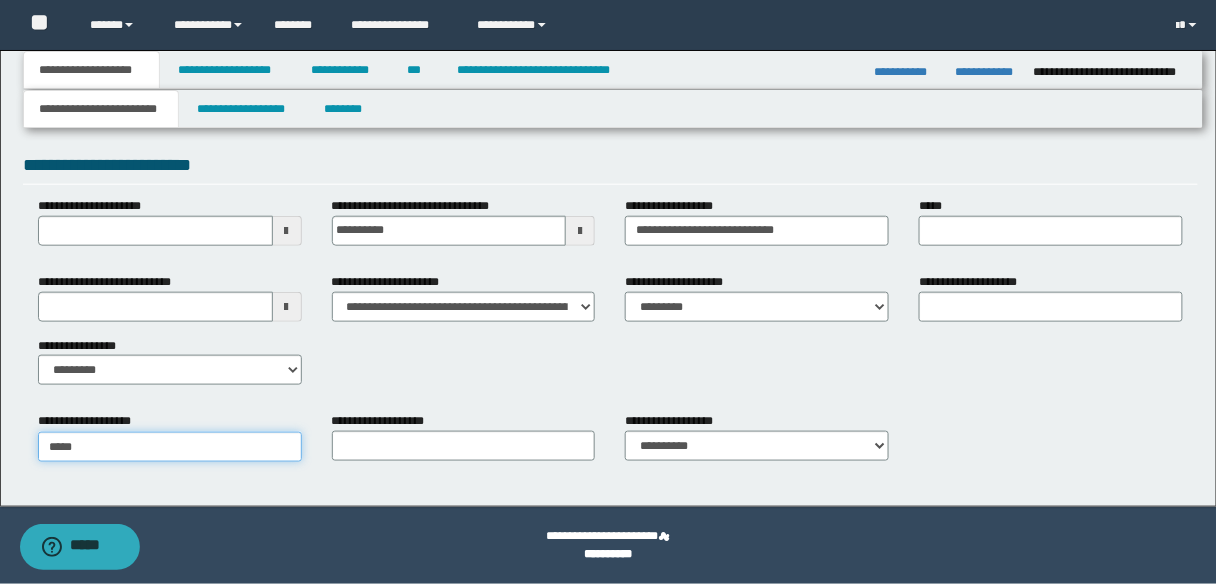 type on "********" 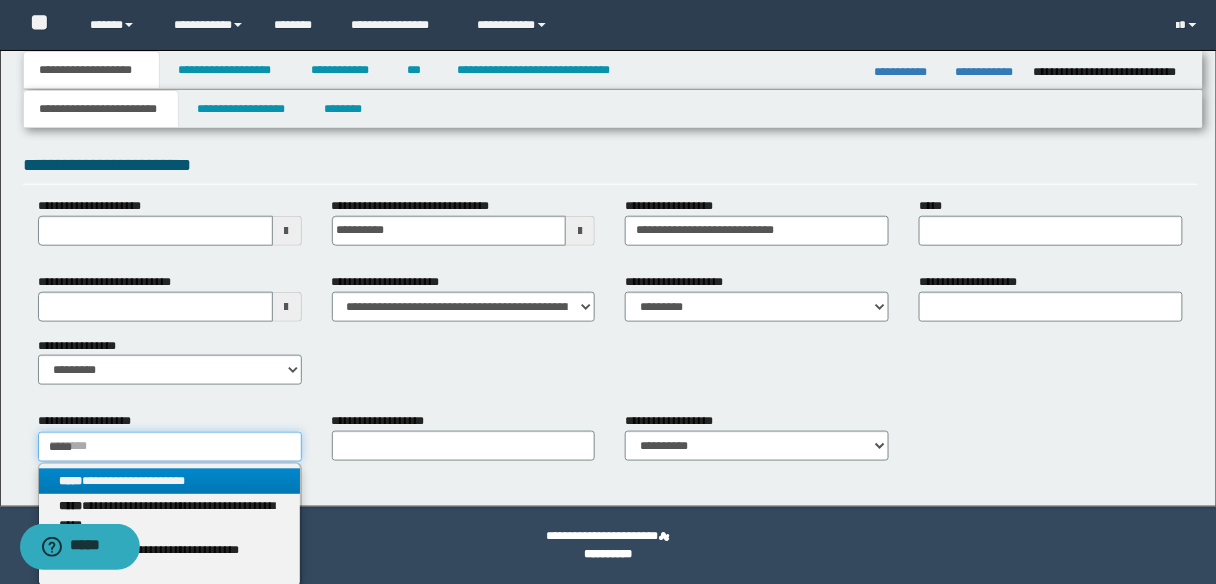 type on "*****" 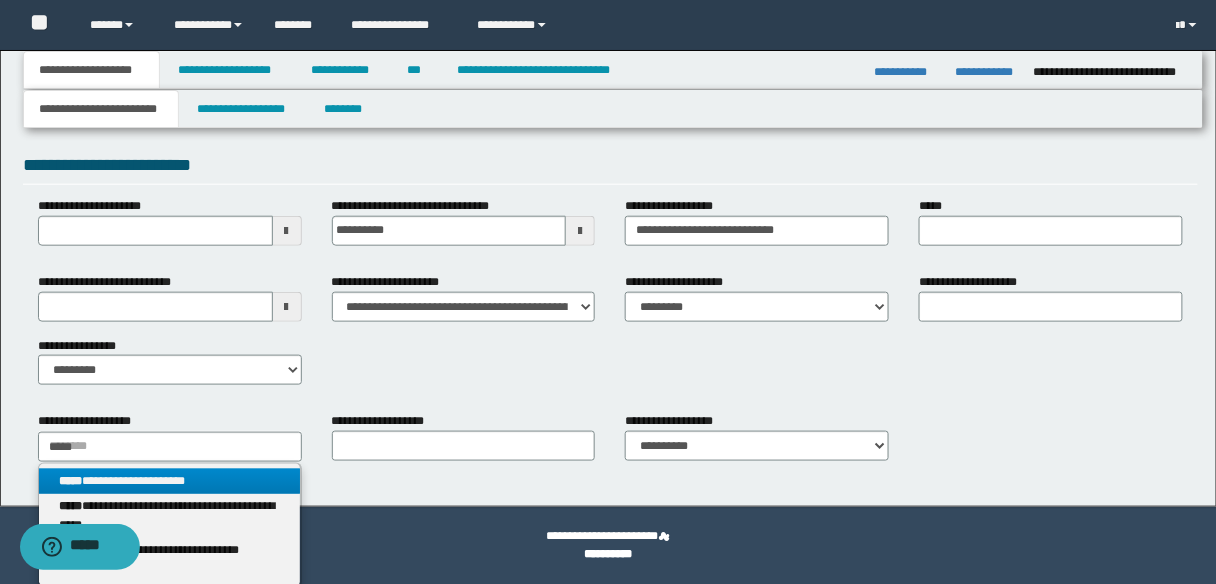 click on "**********" at bounding box center (169, 481) 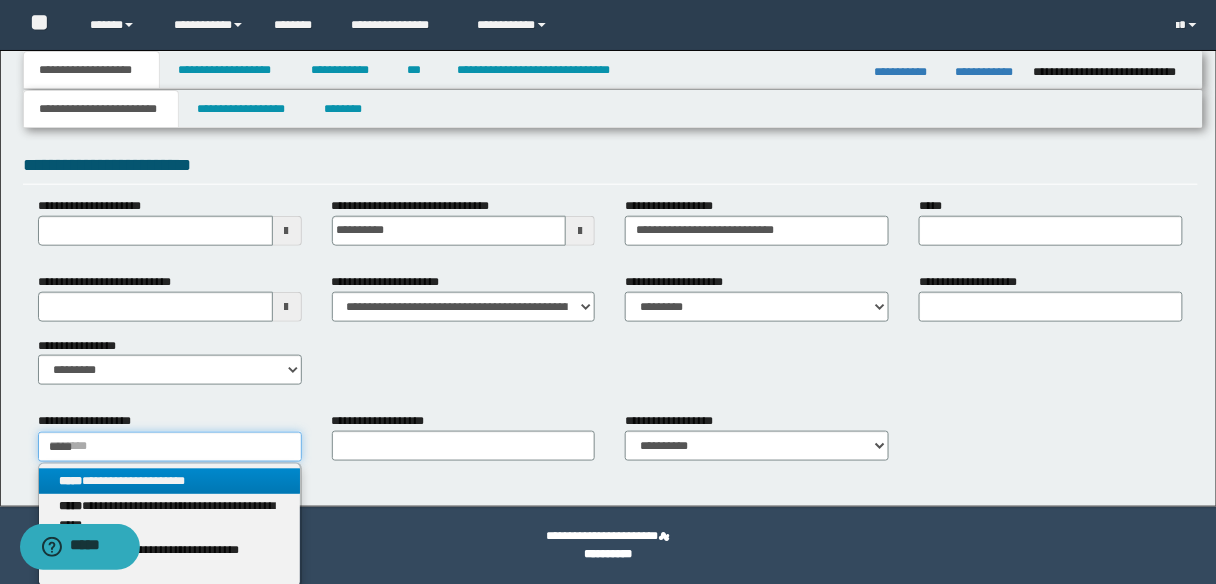 type 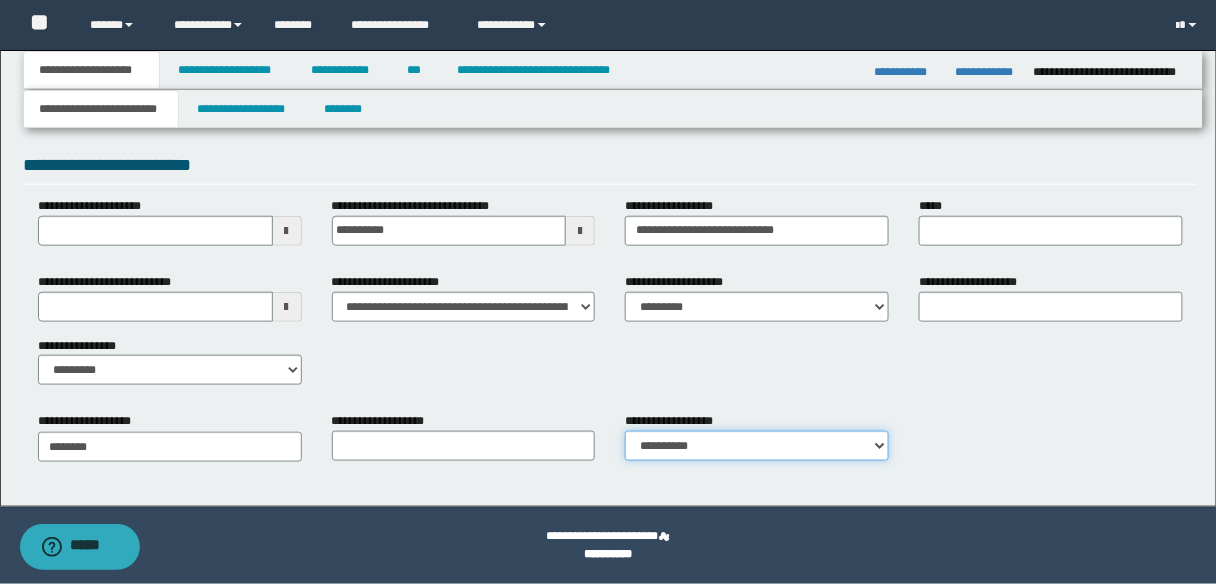 click on "**********" at bounding box center (757, 446) 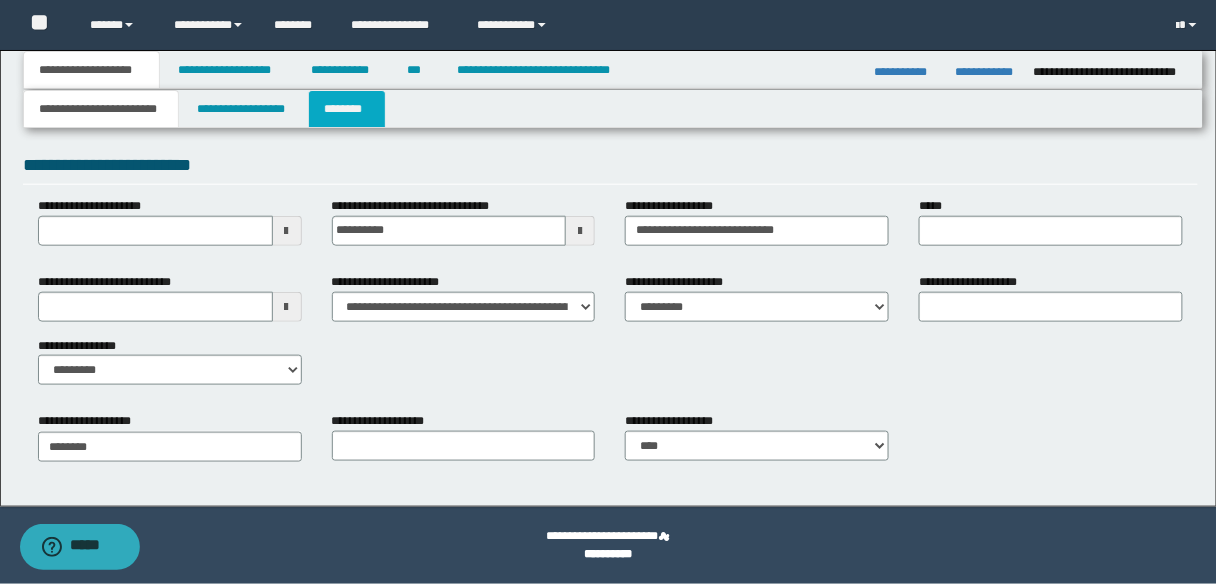 click on "********" at bounding box center [347, 109] 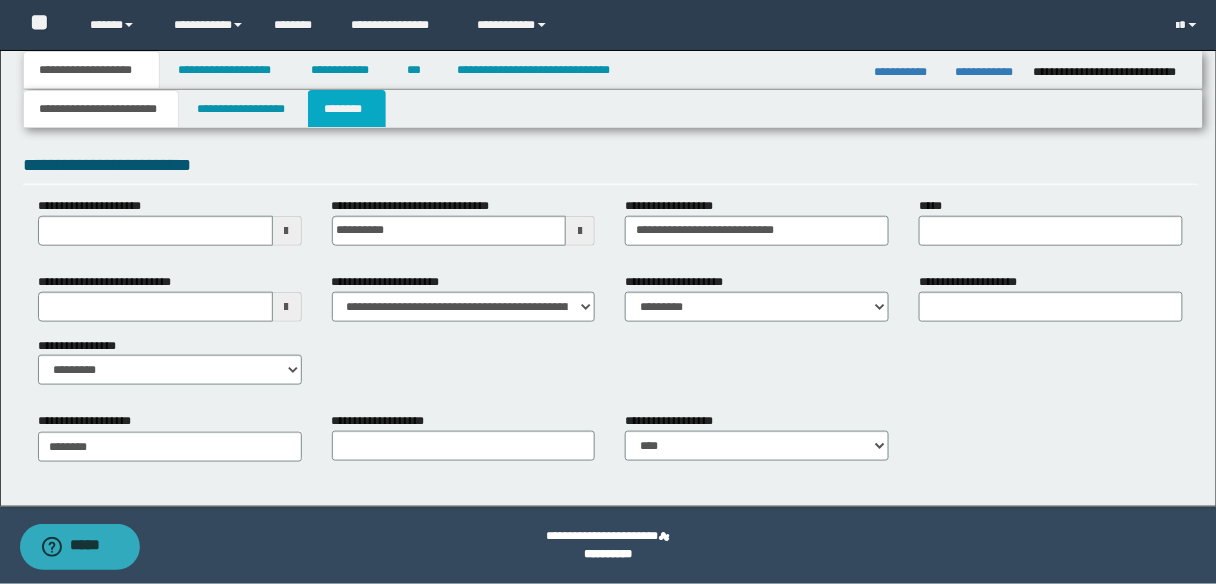 scroll, scrollTop: 0, scrollLeft: 0, axis: both 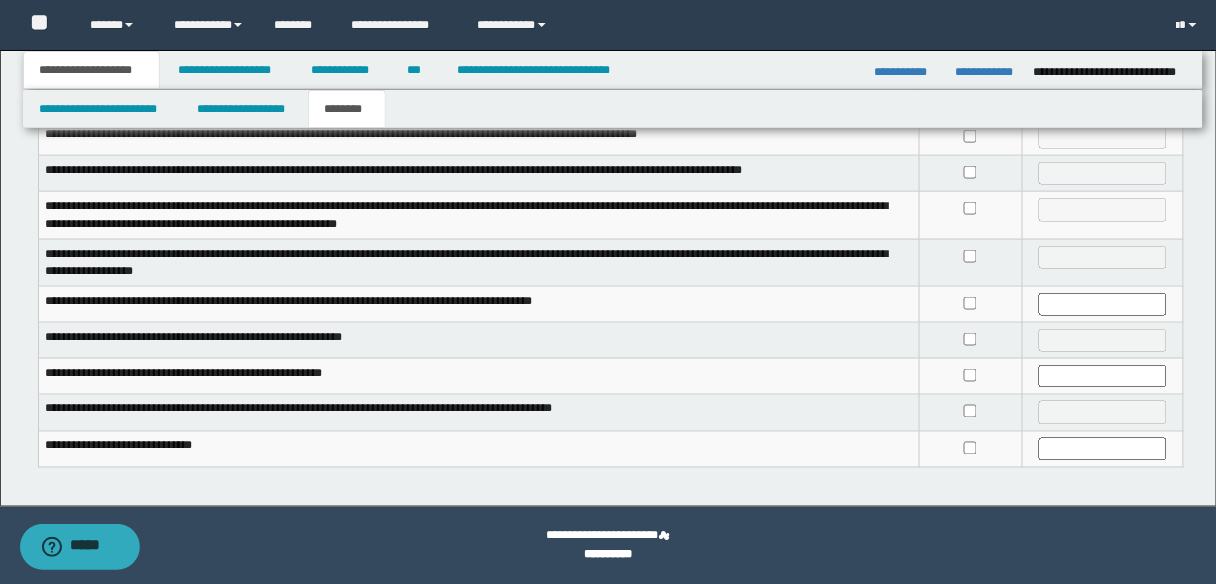 click at bounding box center (970, 262) 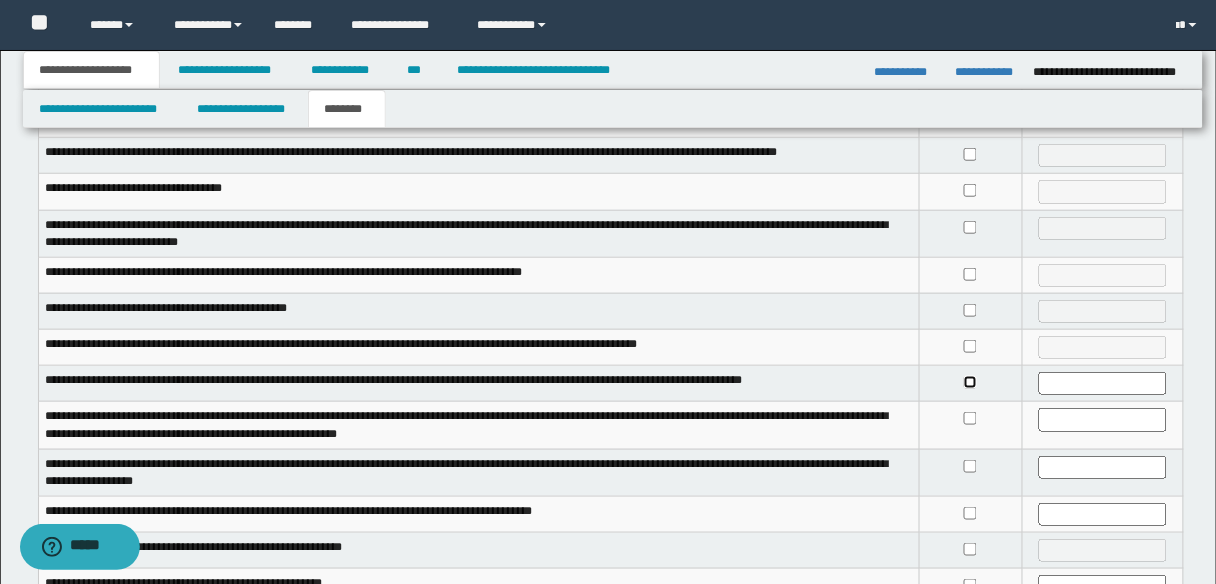 scroll, scrollTop: 328, scrollLeft: 0, axis: vertical 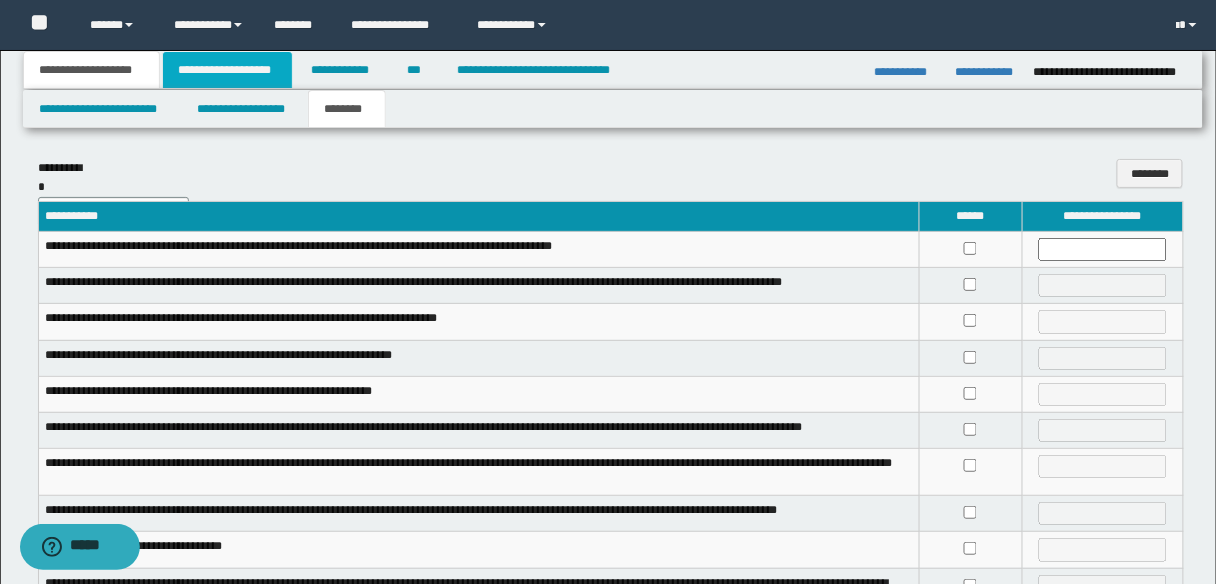 click on "**********" at bounding box center [227, 70] 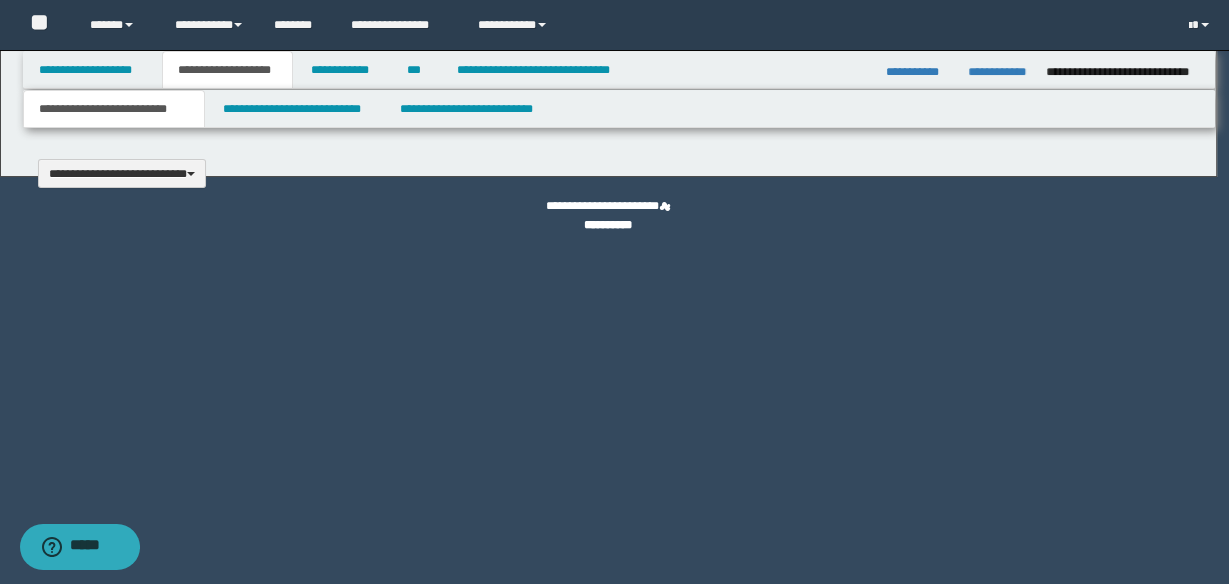 type 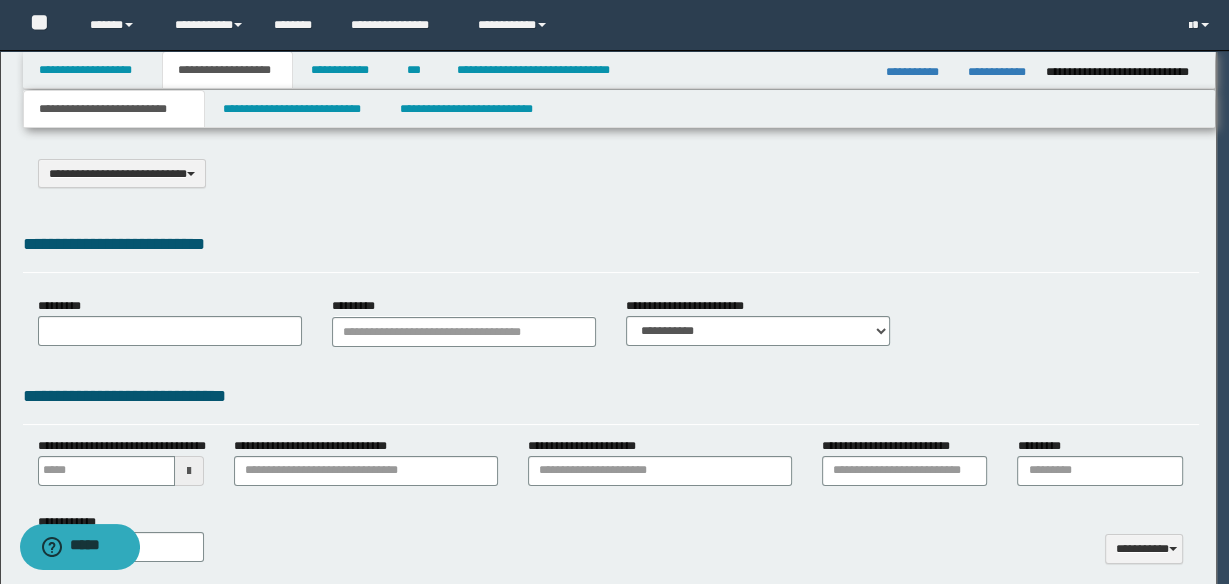 select on "*" 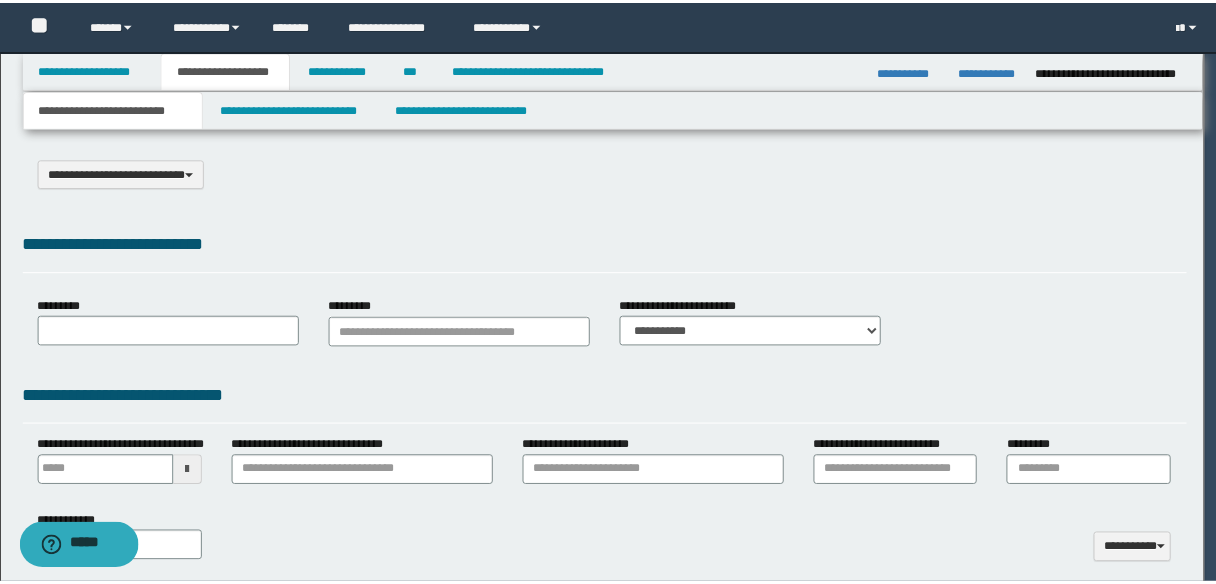 scroll, scrollTop: 0, scrollLeft: 0, axis: both 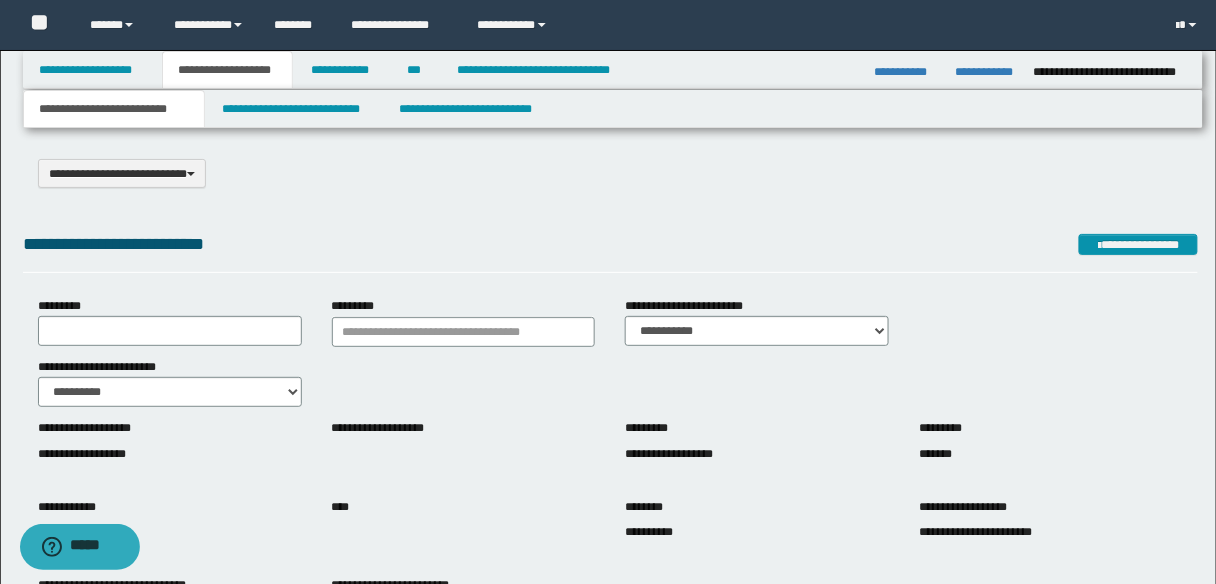 click on "*********" at bounding box center (170, 321) 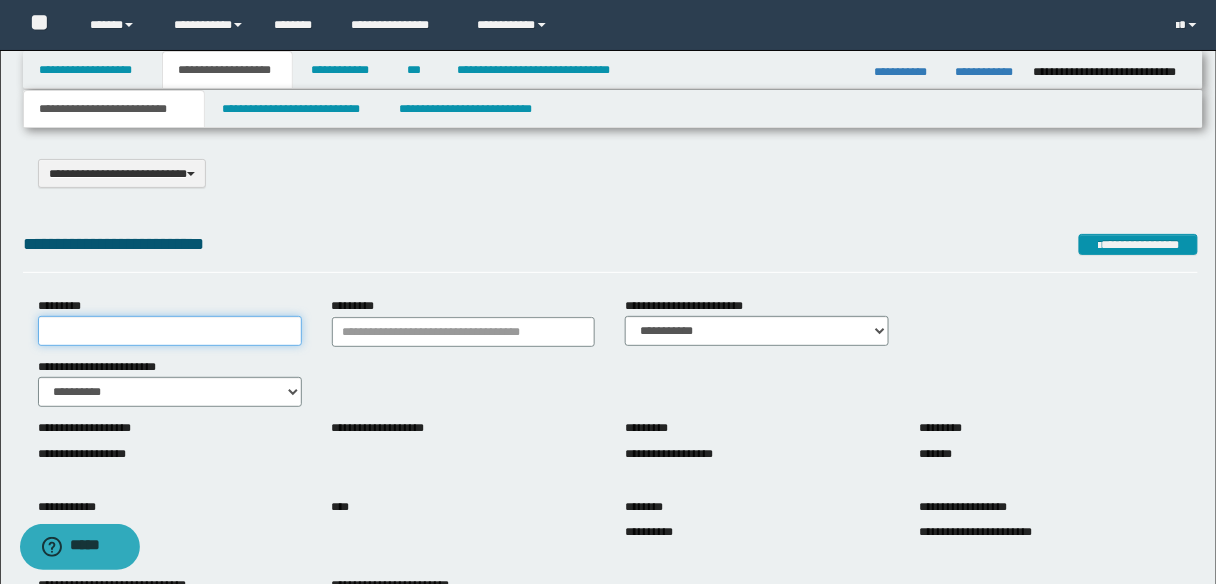 click on "*********" at bounding box center [170, 331] 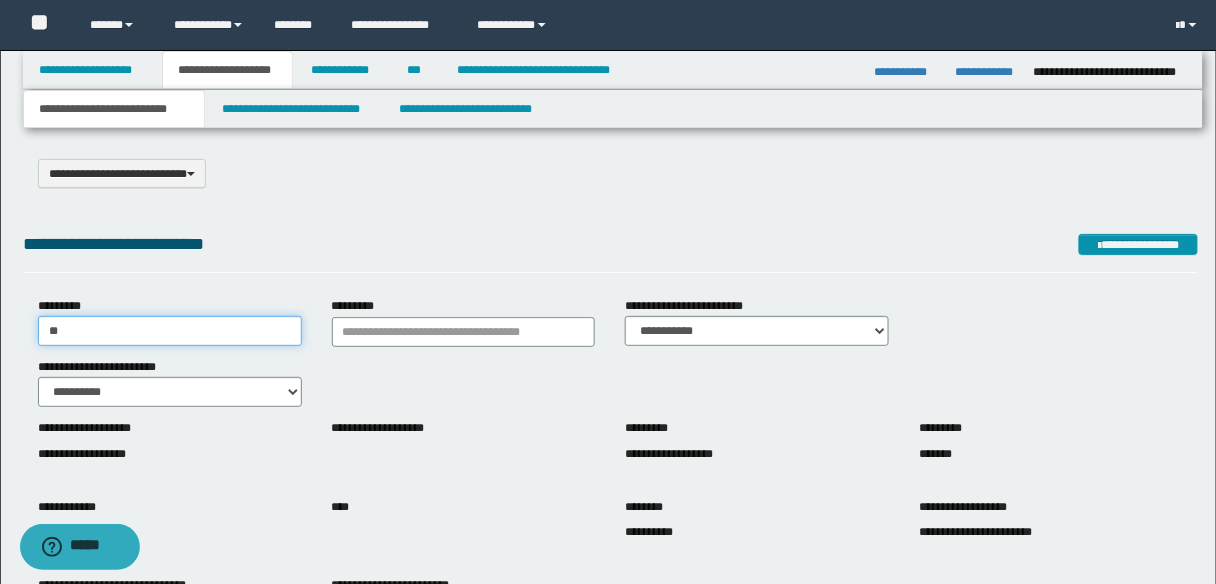 type on "*" 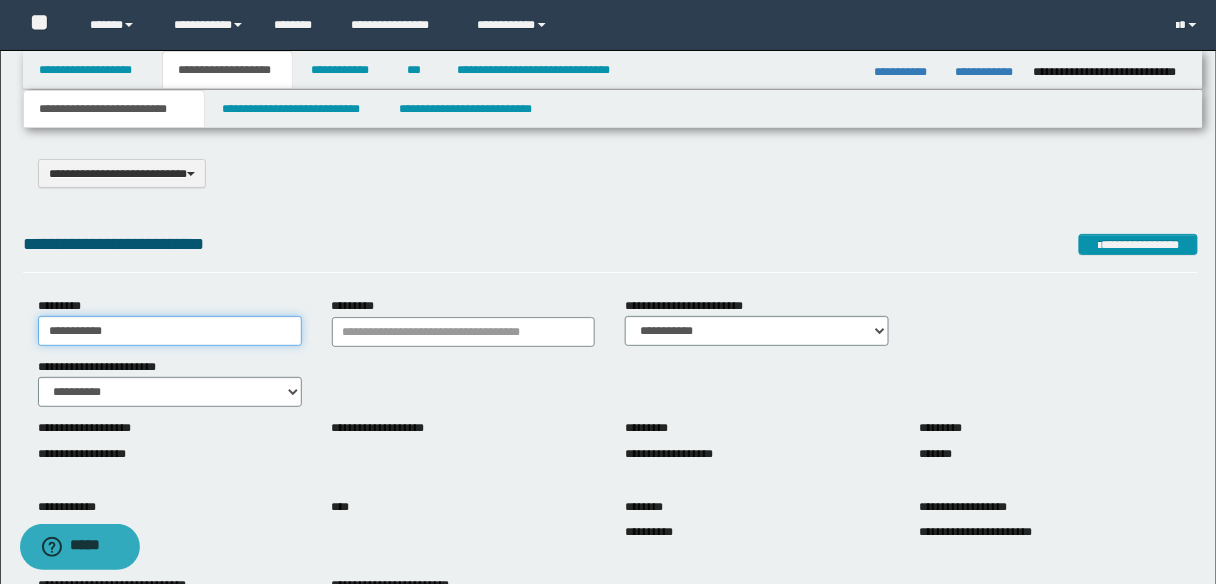 type on "**********" 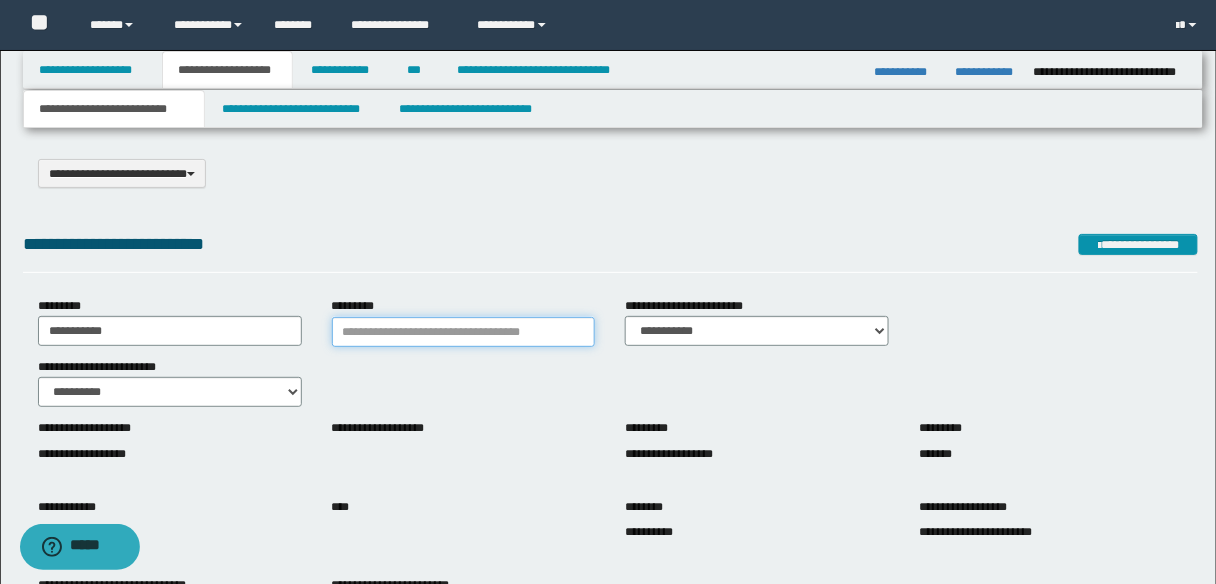 click on "*********" at bounding box center (464, 332) 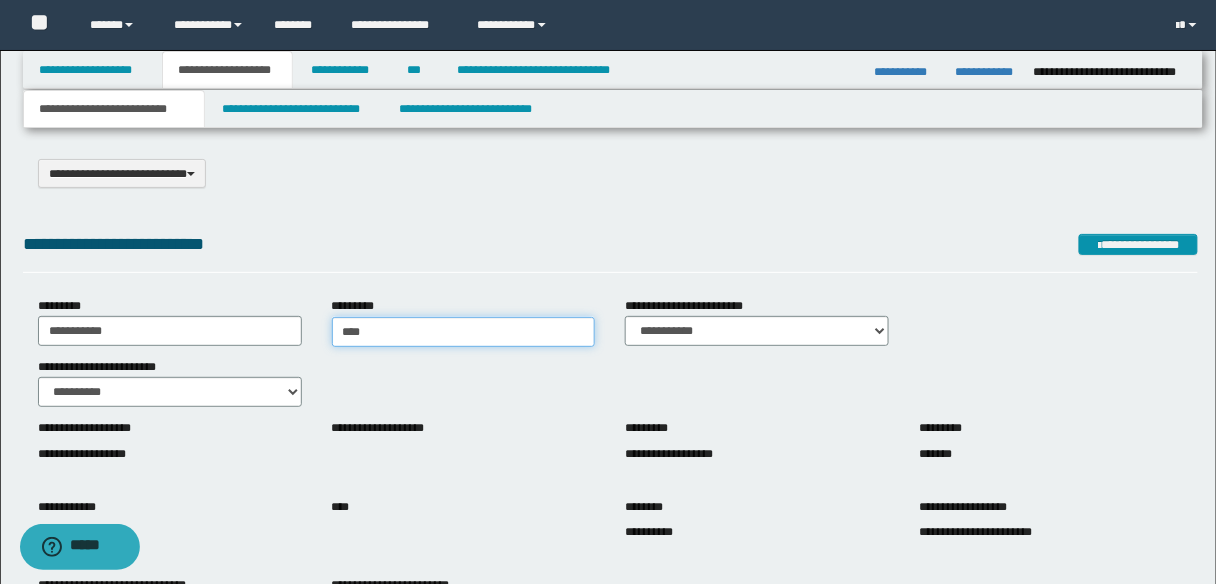 type on "*****" 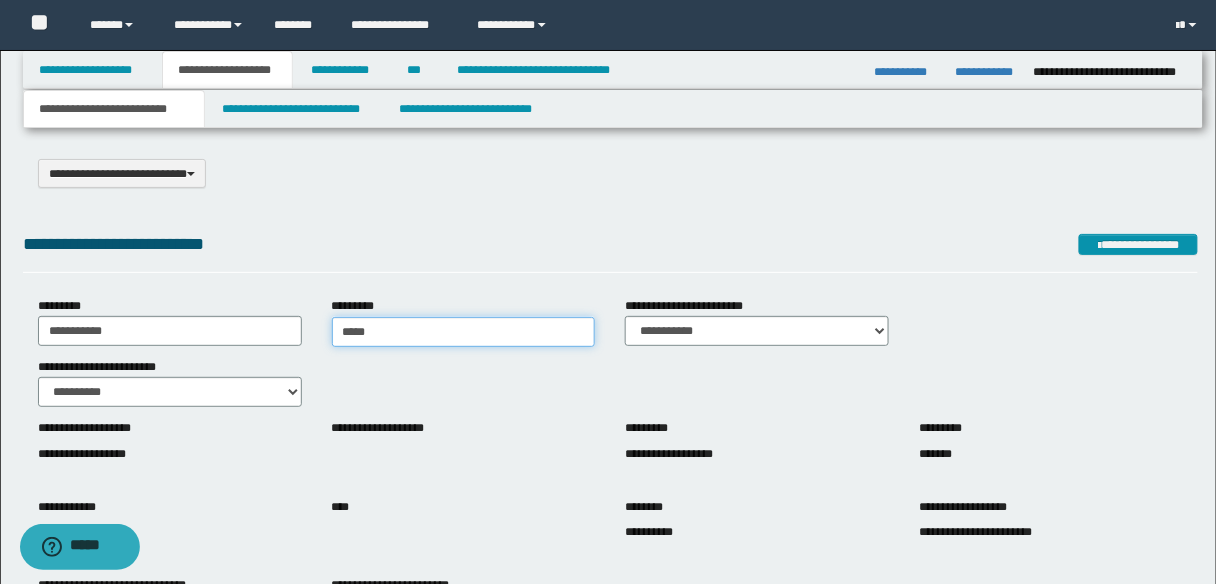 type on "*****" 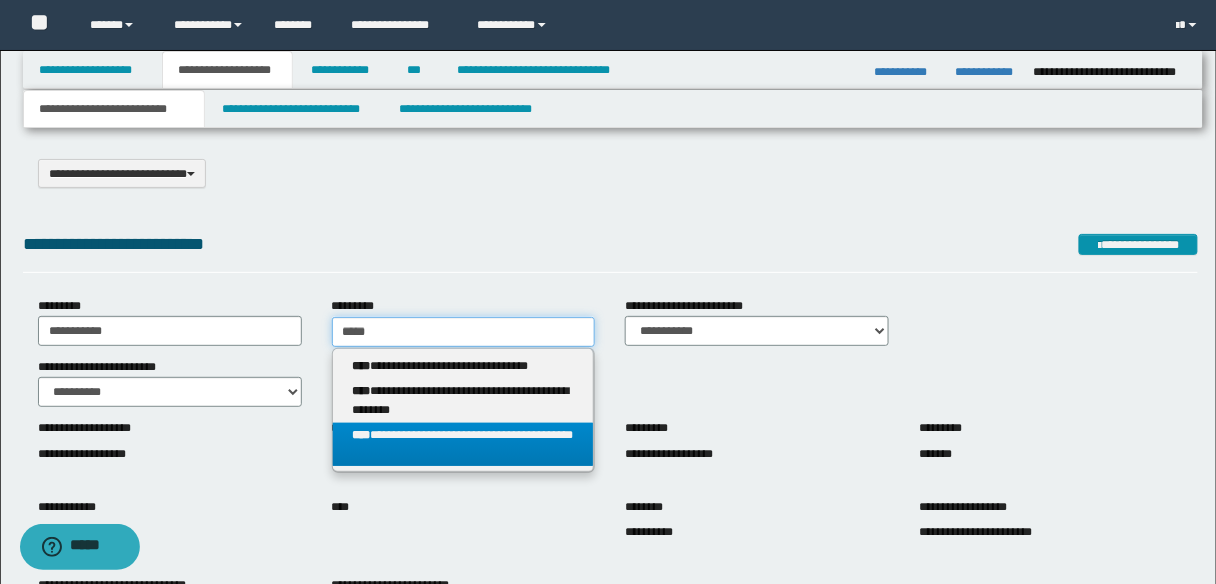 type 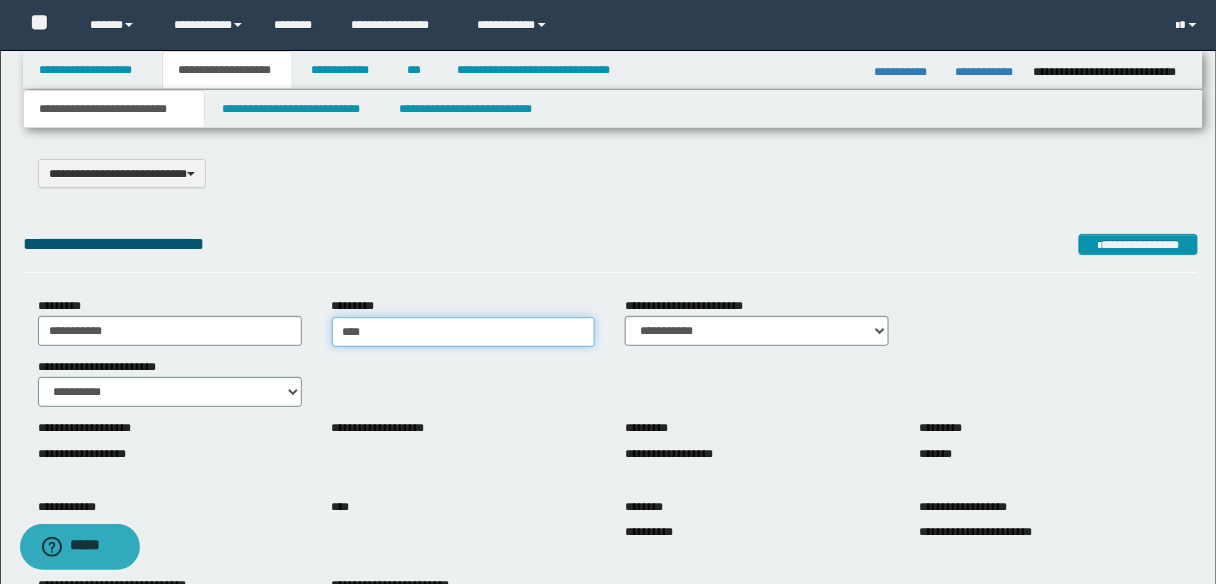 type on "****" 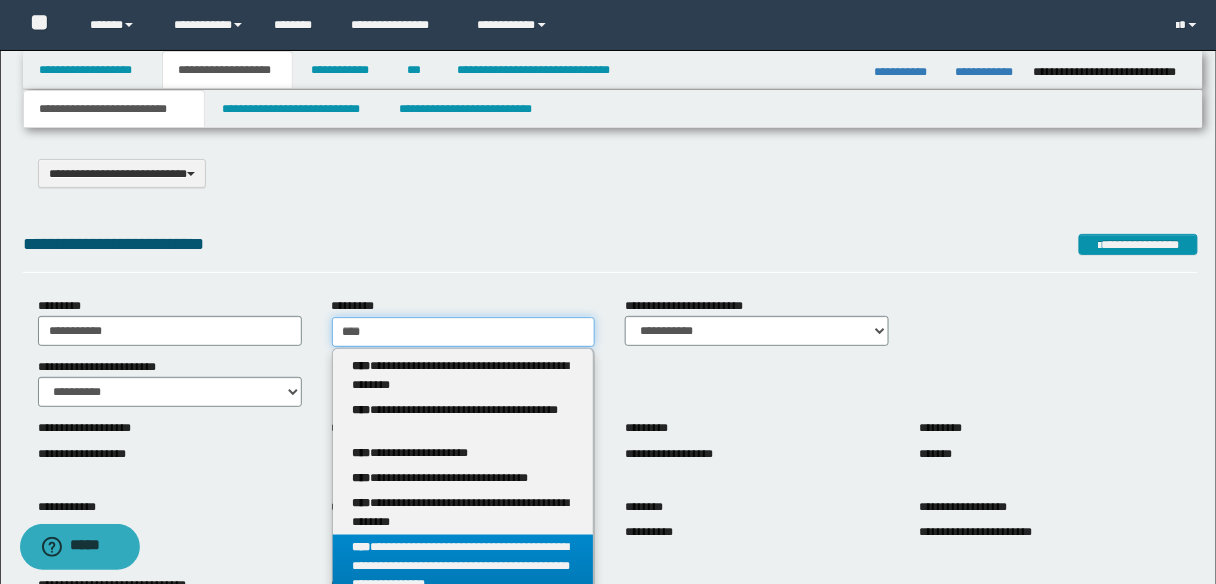 type on "****" 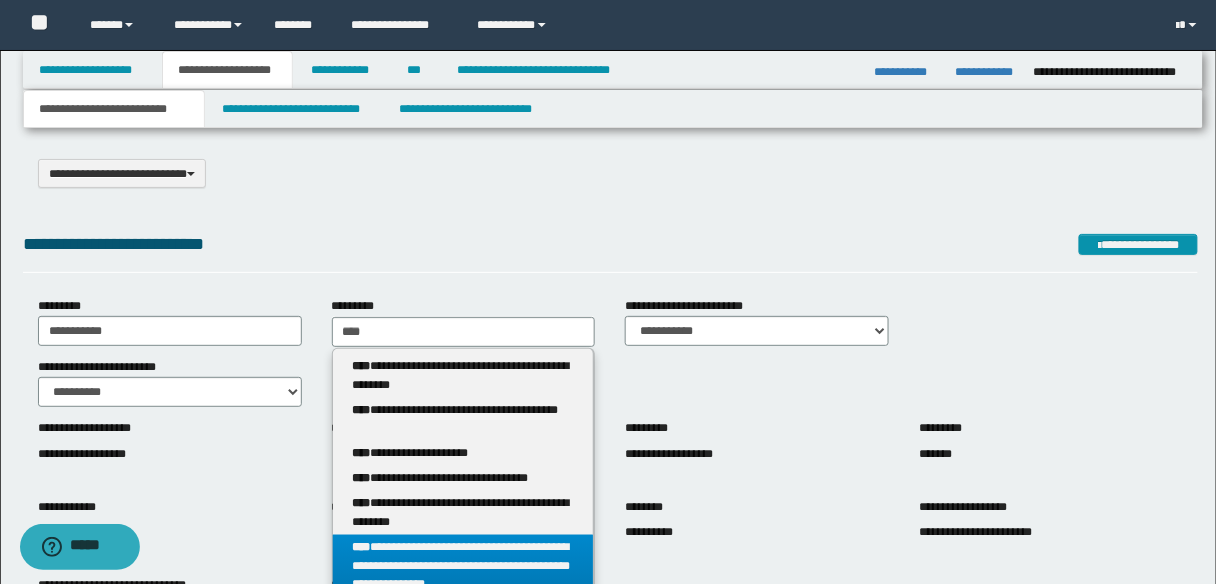 click on "**********" at bounding box center (463, 566) 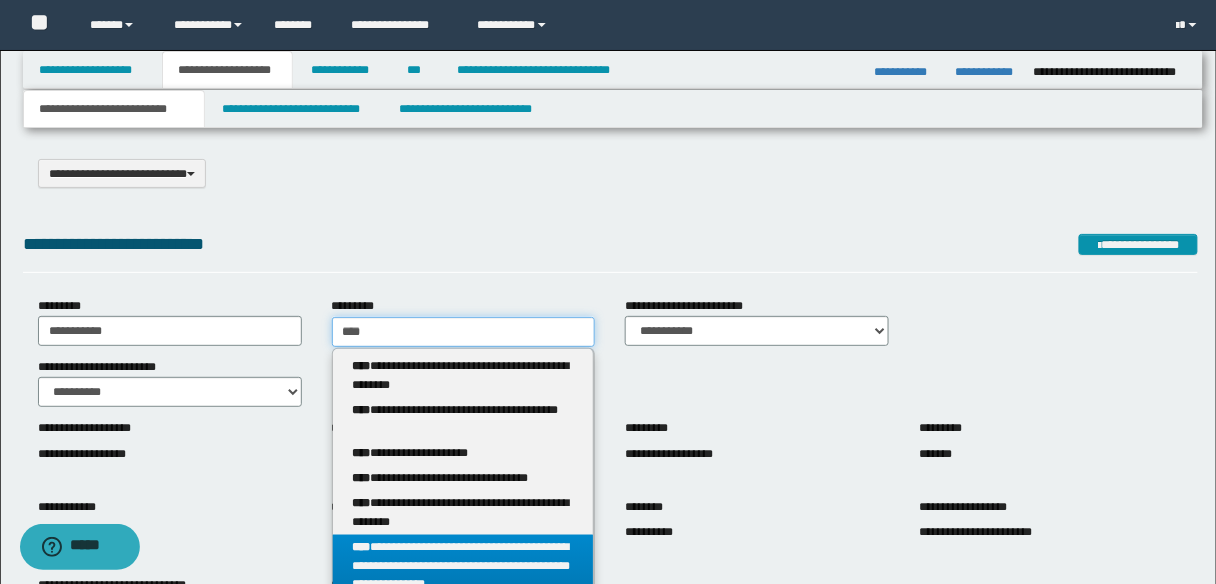 type 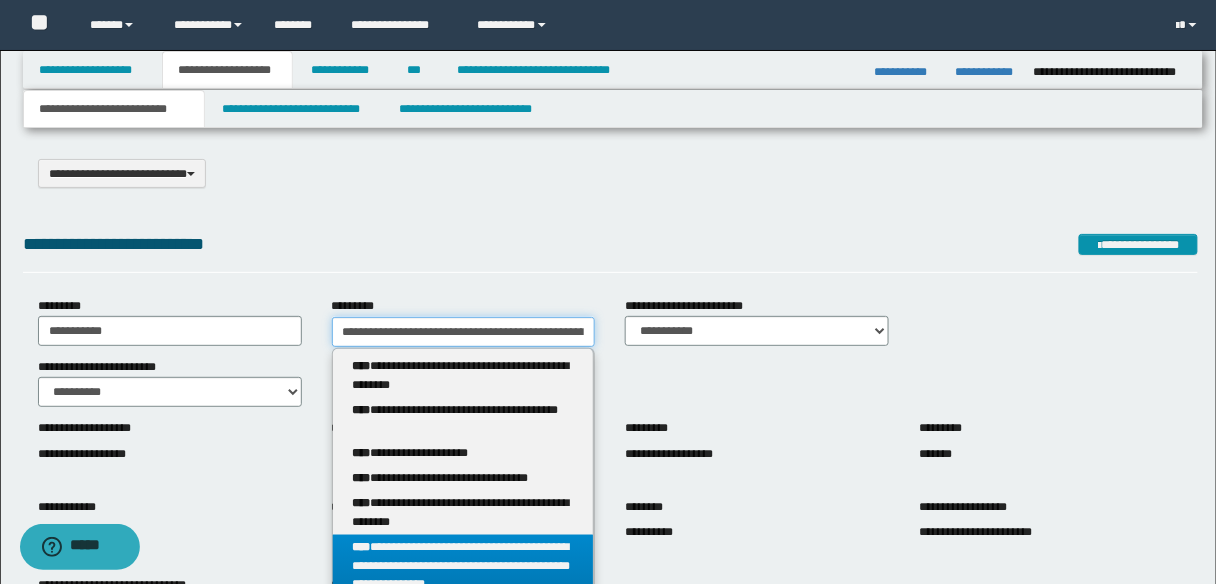 scroll, scrollTop: 0, scrollLeft: 270, axis: horizontal 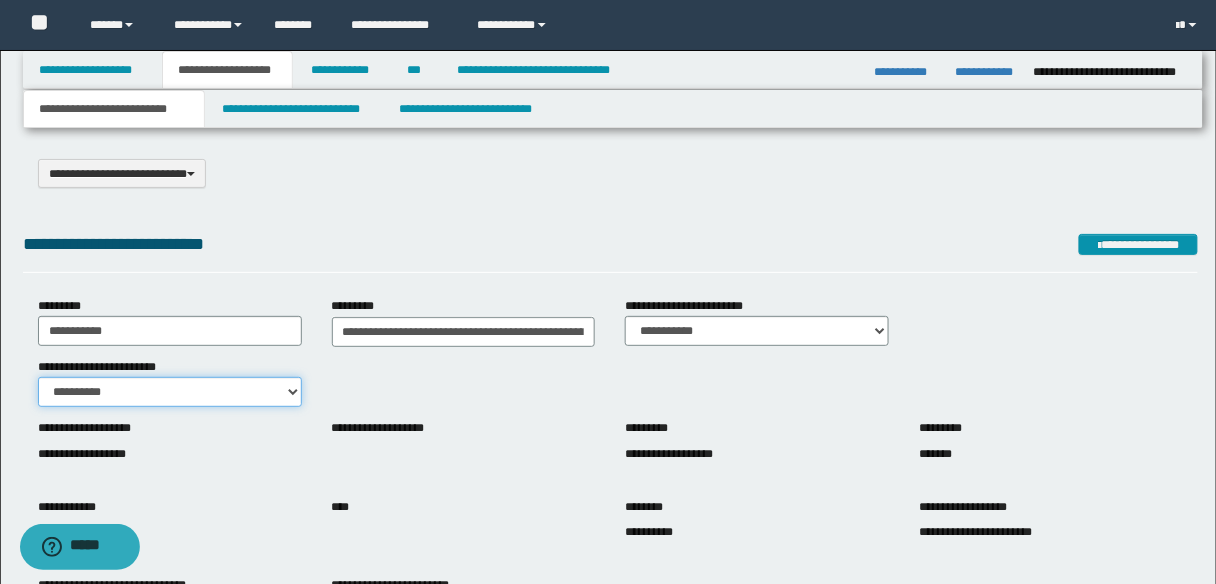 click on "**********" at bounding box center (170, 392) 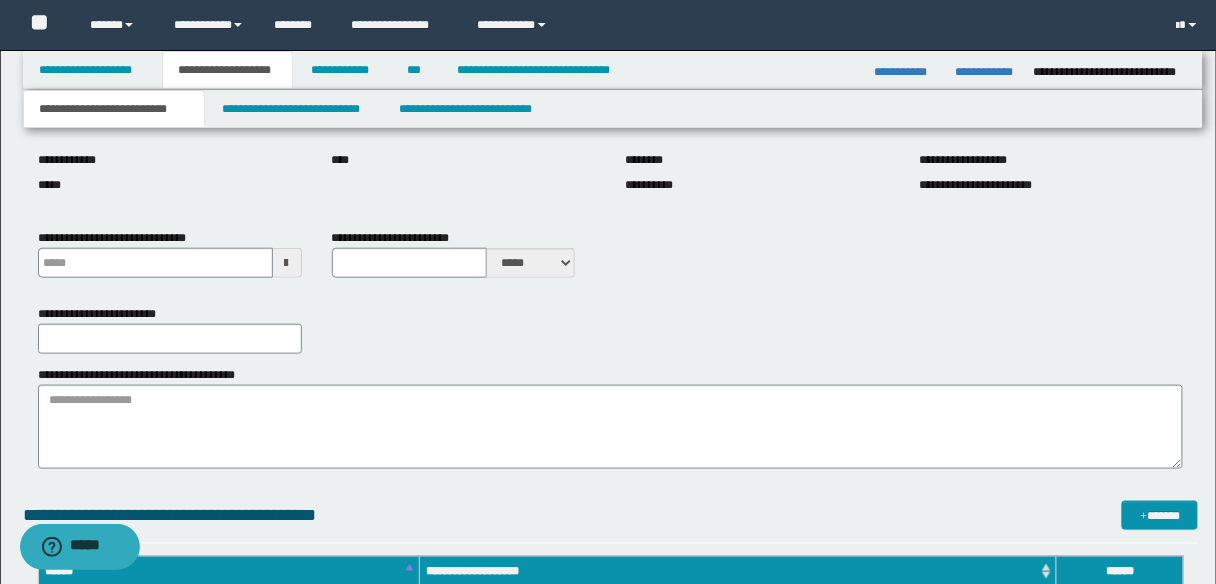 scroll, scrollTop: 400, scrollLeft: 0, axis: vertical 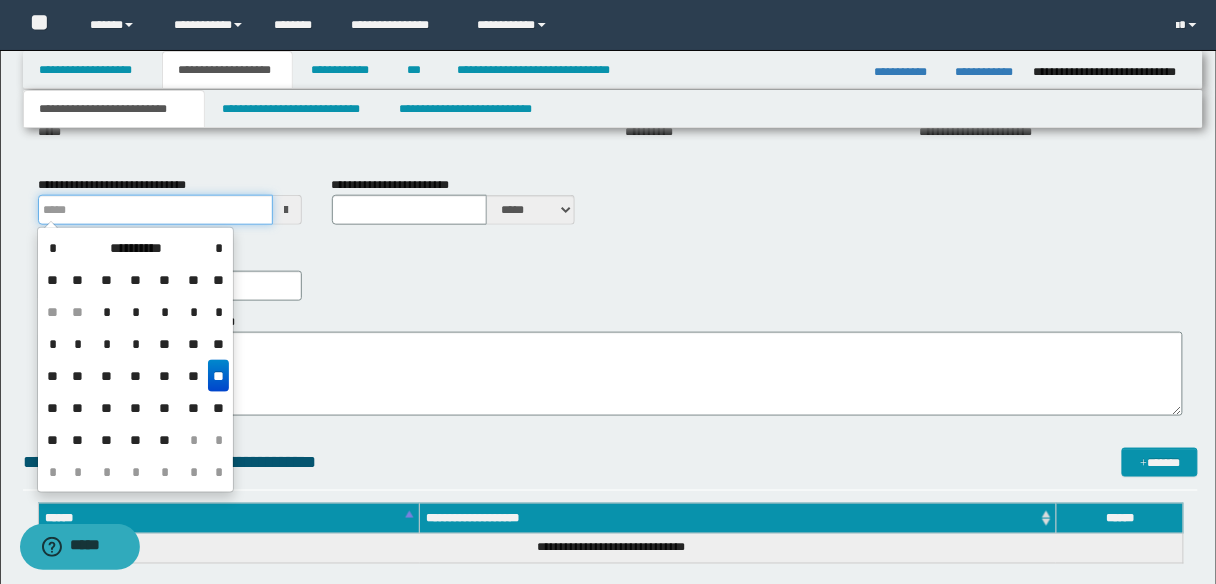 click on "**********" at bounding box center [155, 210] 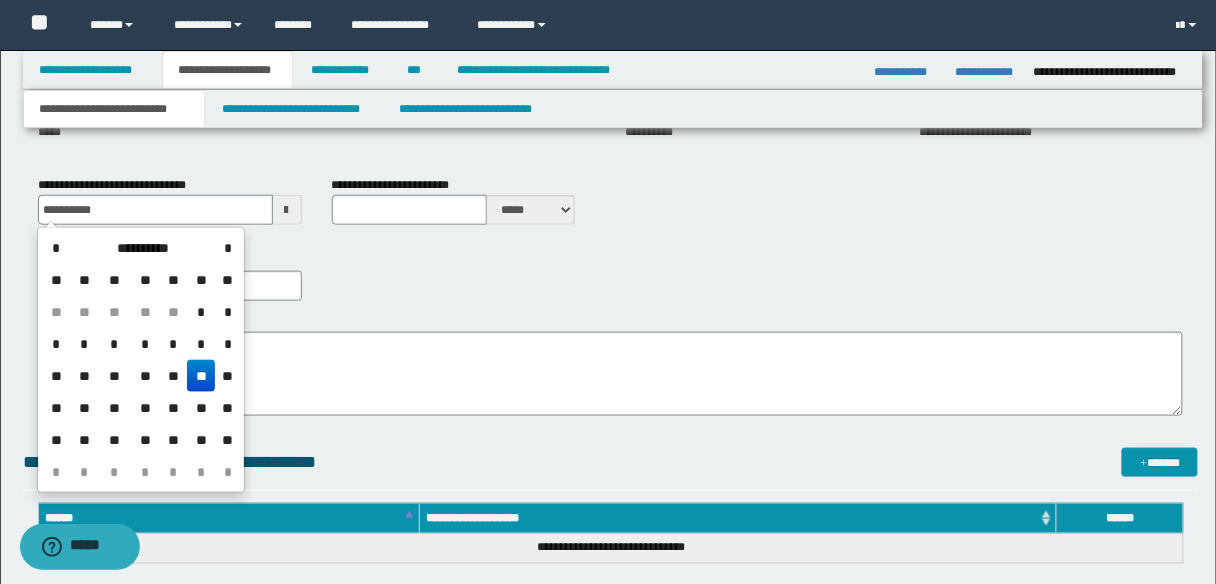 drag, startPoint x: 204, startPoint y: 382, endPoint x: 203, endPoint y: 331, distance: 51.009804 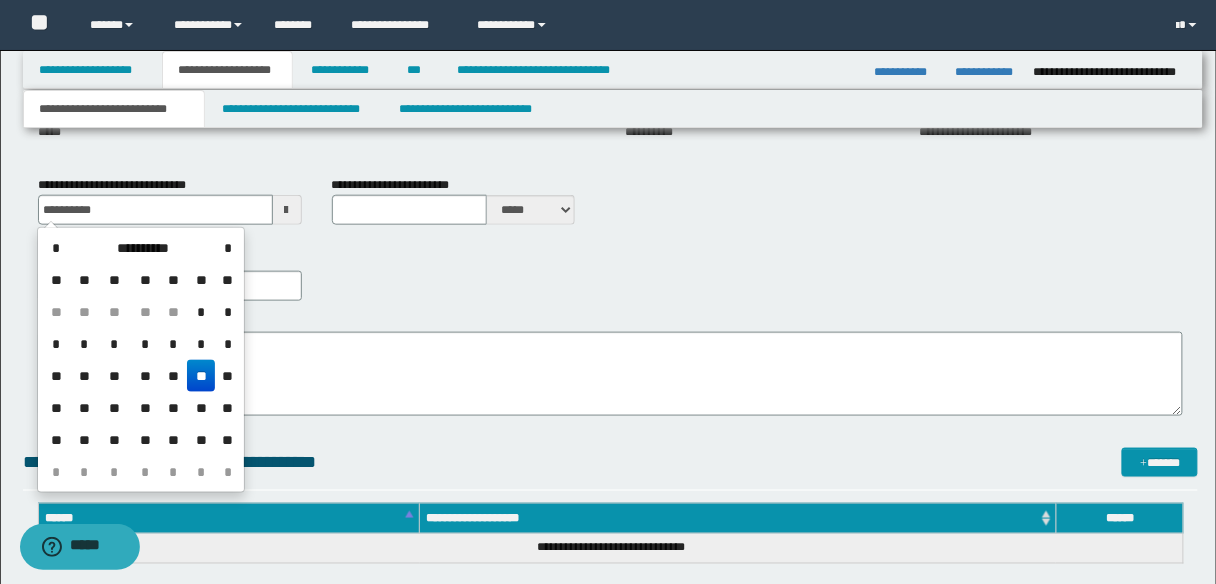click on "**" at bounding box center [201, 376] 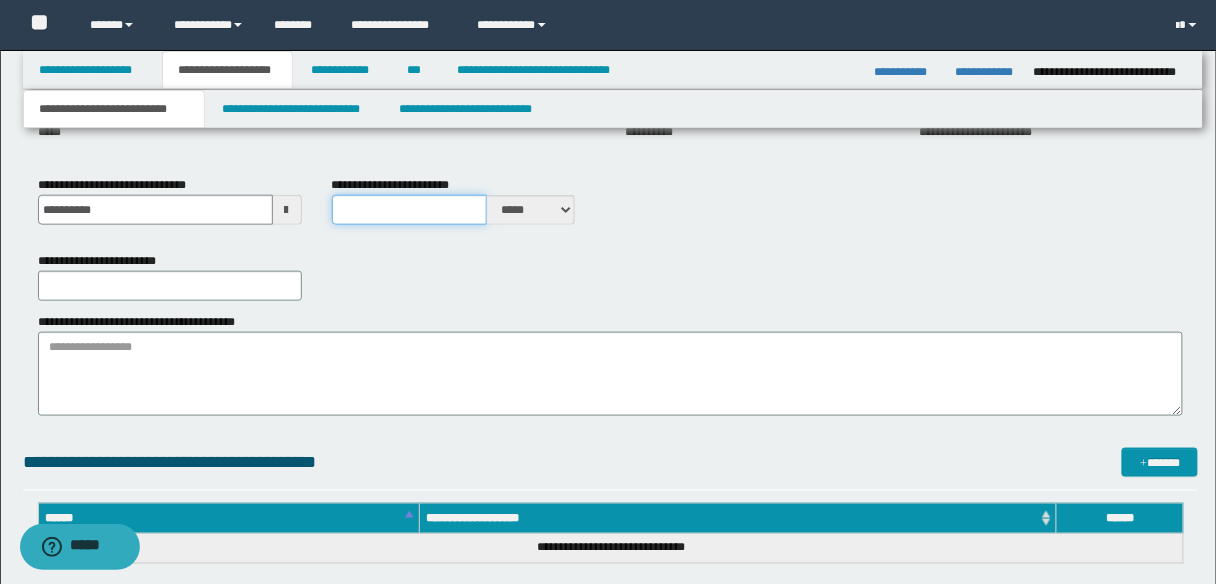 click on "**********" at bounding box center [410, 210] 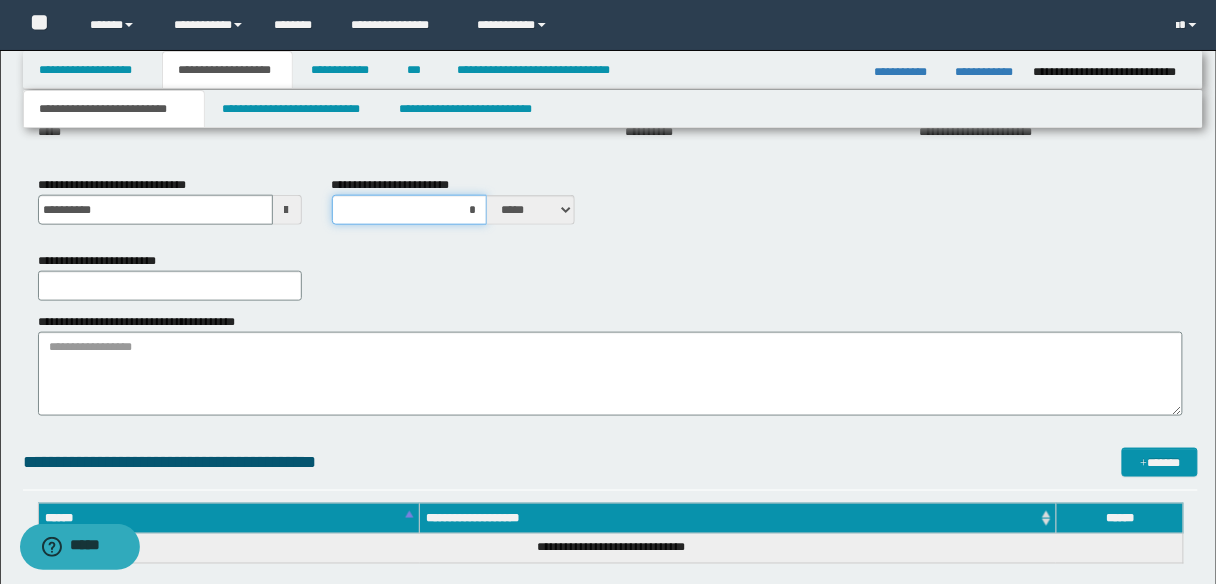 type on "**" 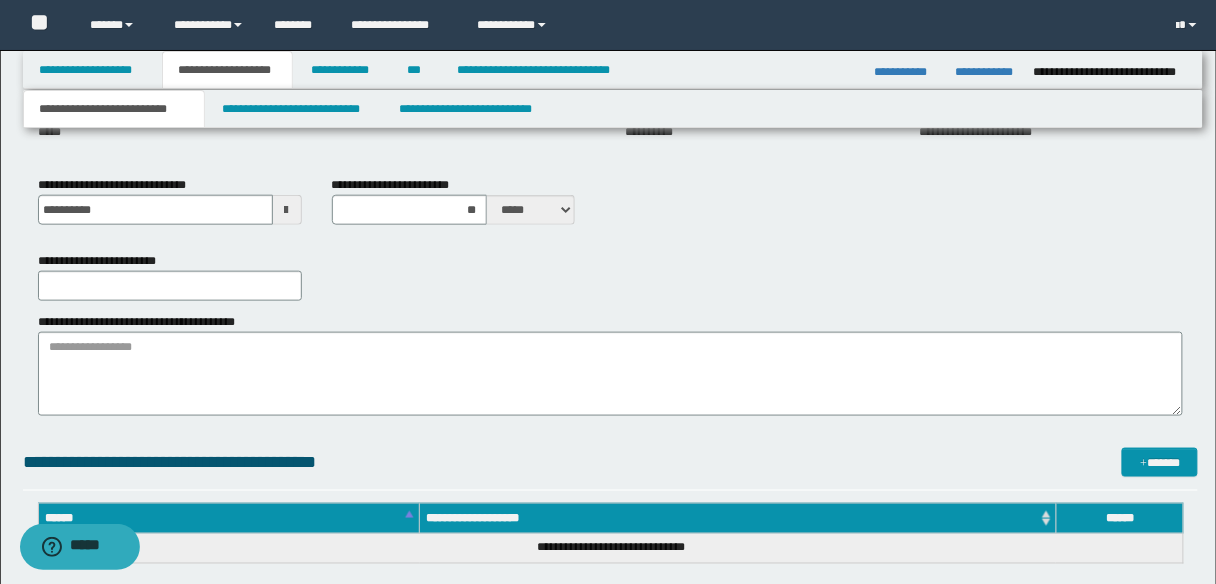 click on "**********" at bounding box center (611, 276) 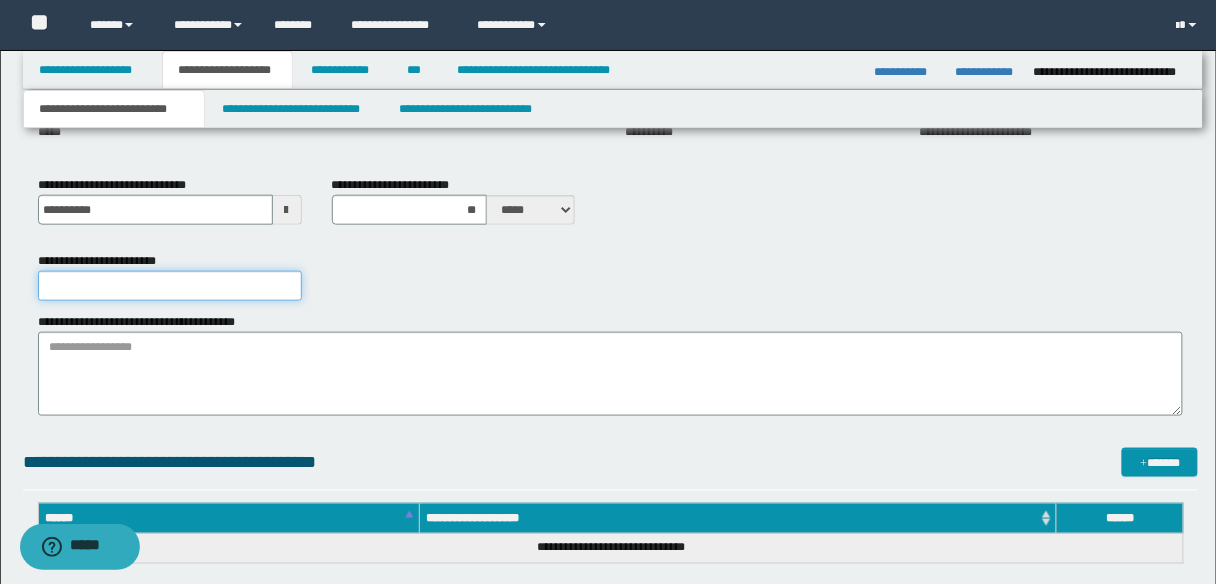 click on "**********" at bounding box center [170, 286] 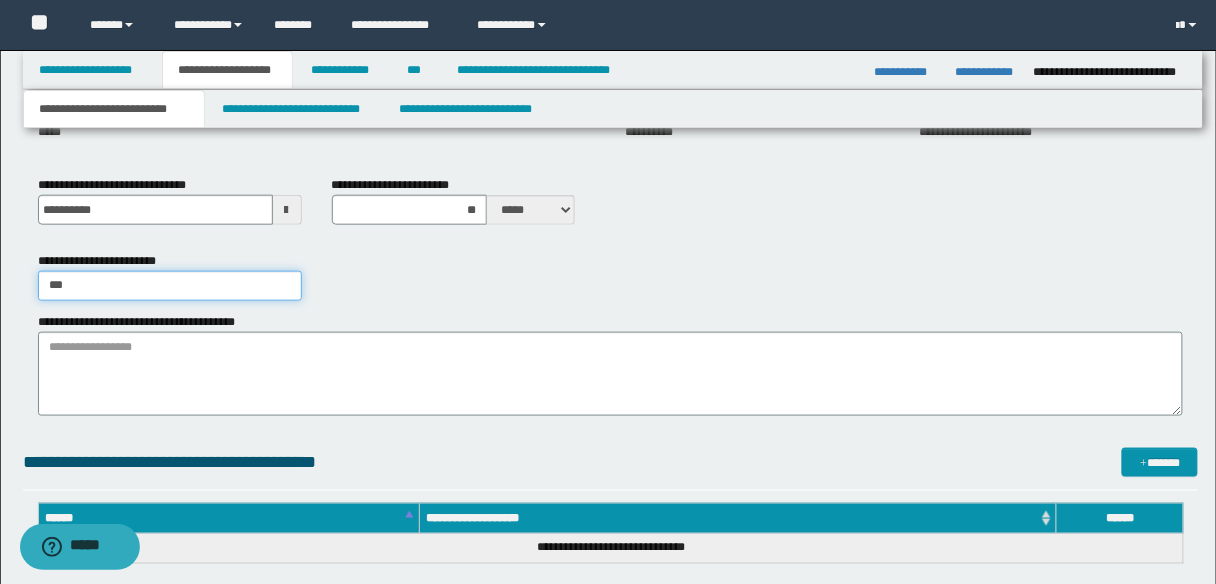 type on "**********" 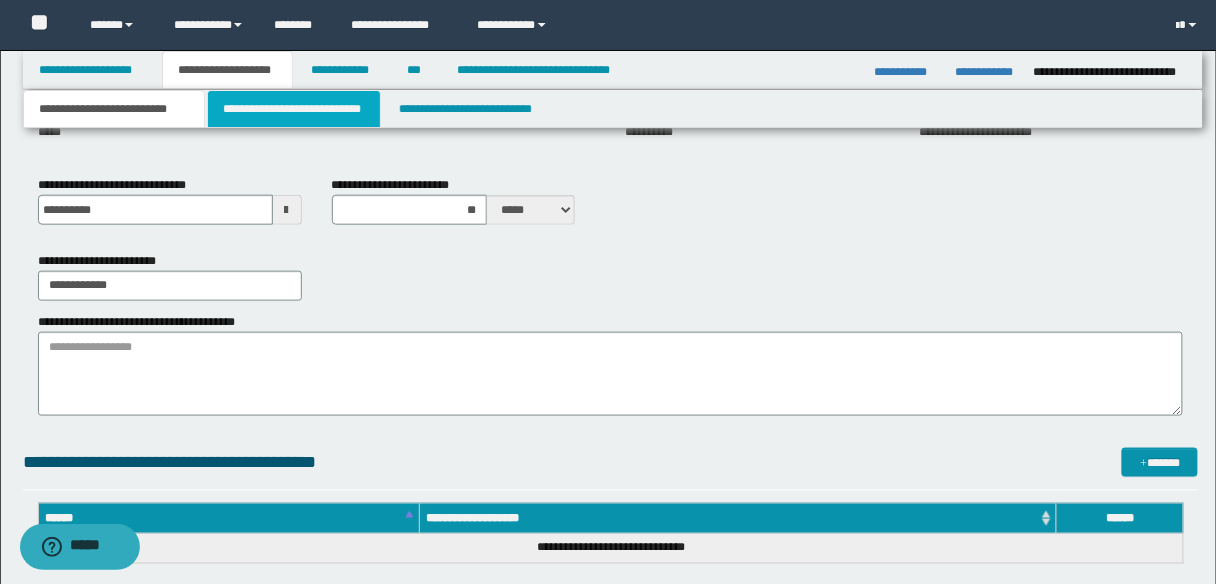 click on "**********" at bounding box center (294, 109) 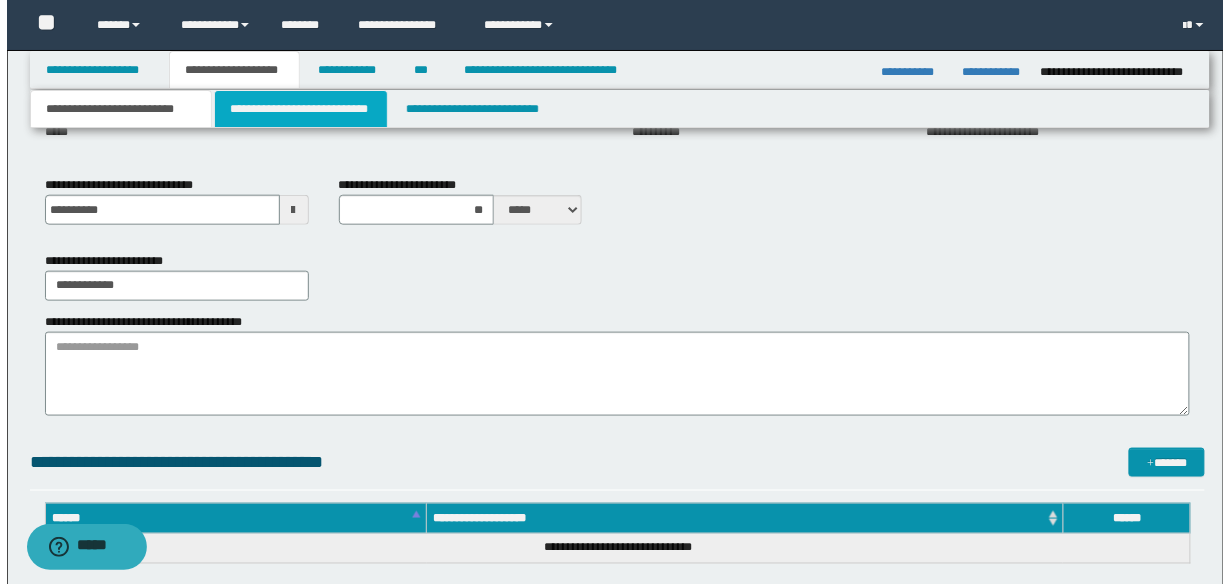 scroll, scrollTop: 0, scrollLeft: 0, axis: both 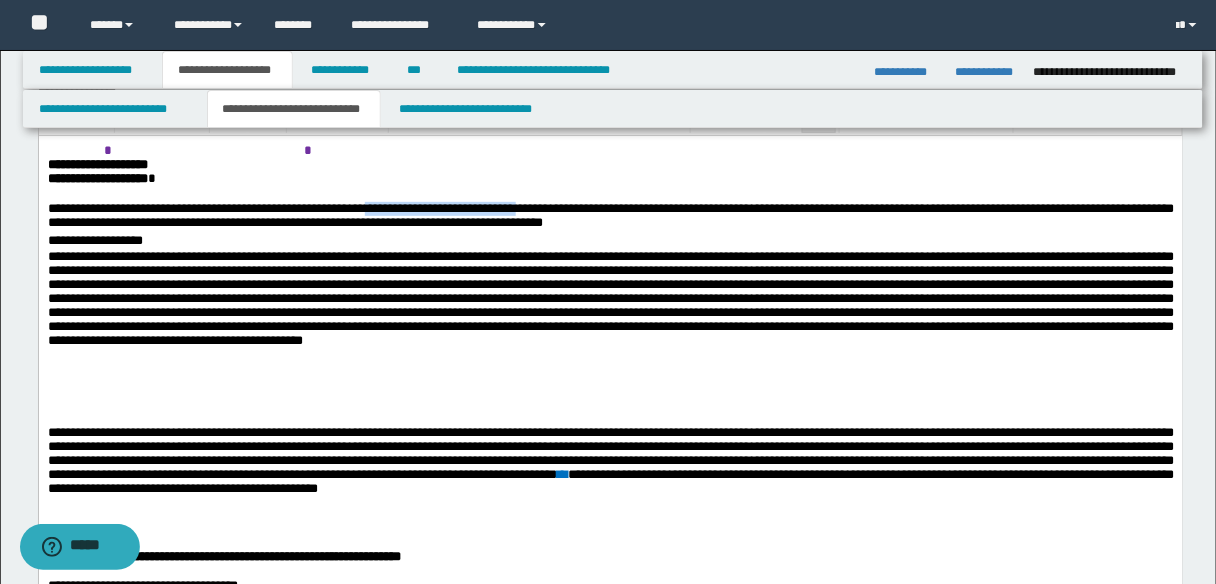 drag, startPoint x: 409, startPoint y: 216, endPoint x: 571, endPoint y: 220, distance: 162.04938 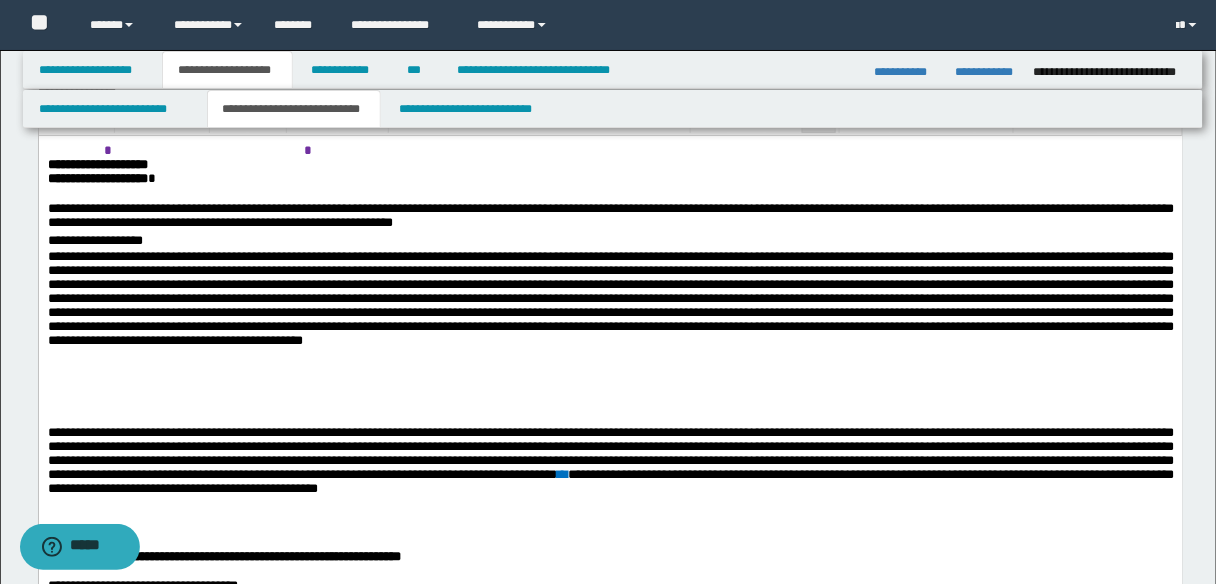click on "**********" at bounding box center [610, 217] 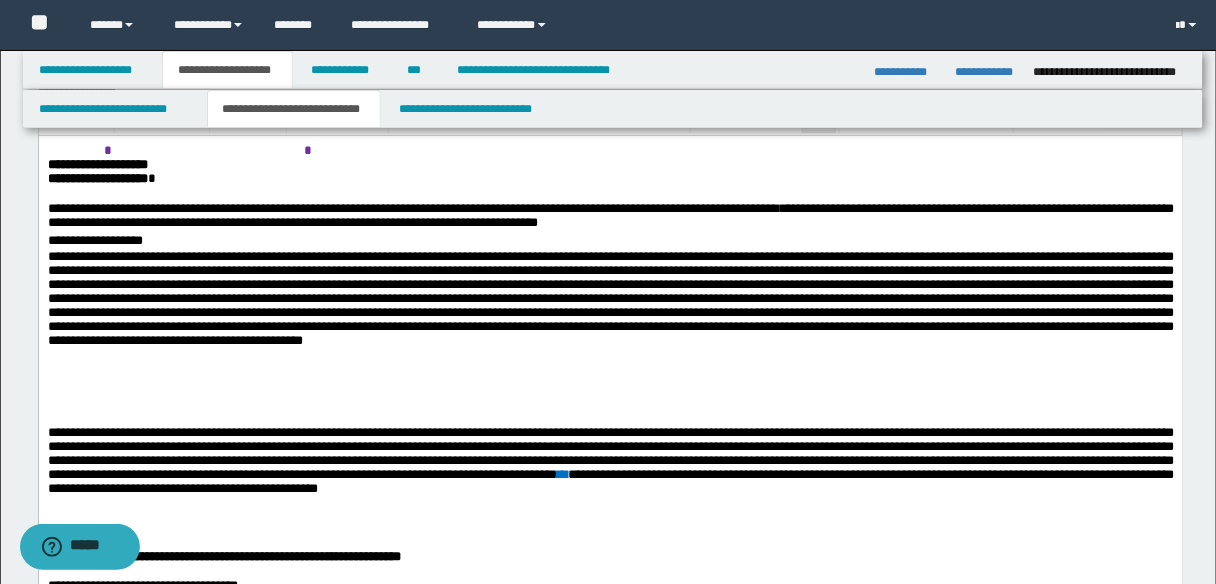 click on "**********" at bounding box center [610, 217] 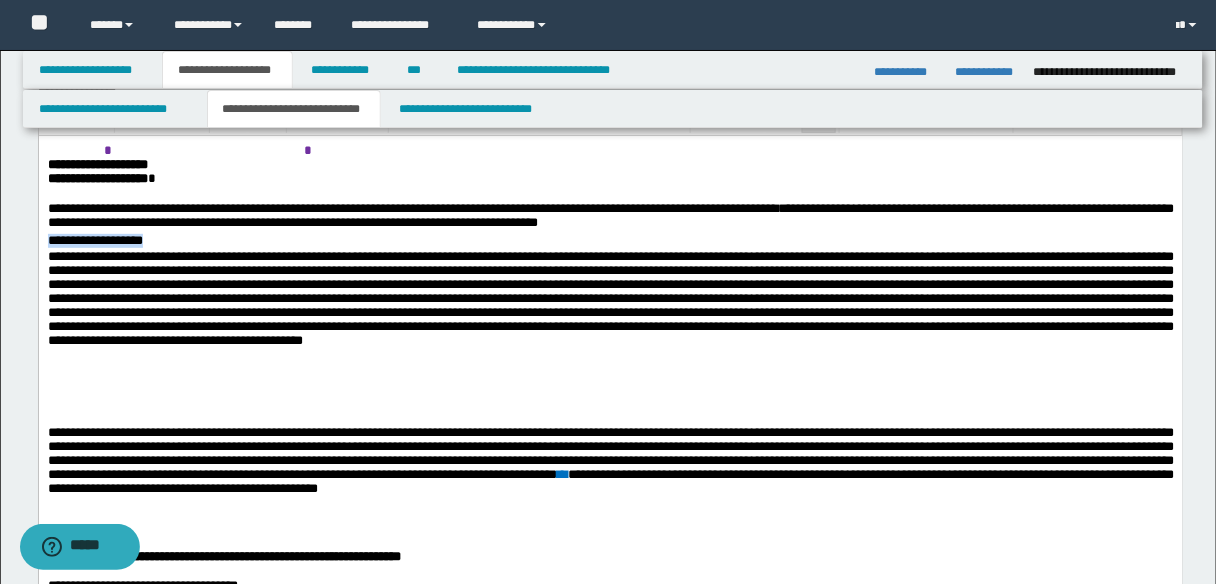 drag, startPoint x: 48, startPoint y: 245, endPoint x: 208, endPoint y: 245, distance: 160 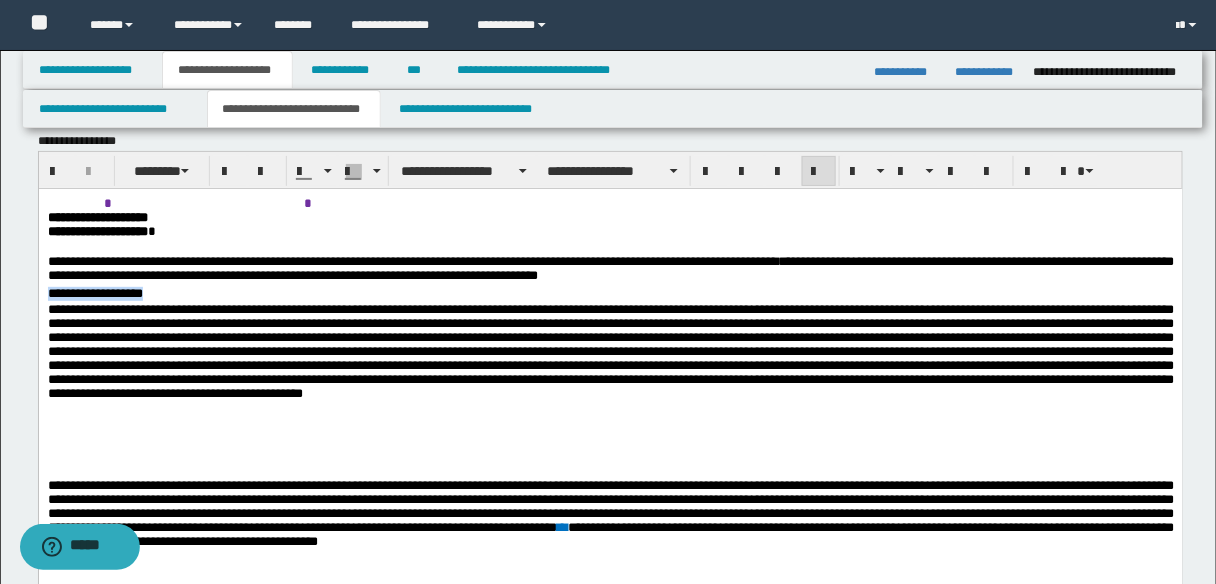 scroll, scrollTop: 0, scrollLeft: 0, axis: both 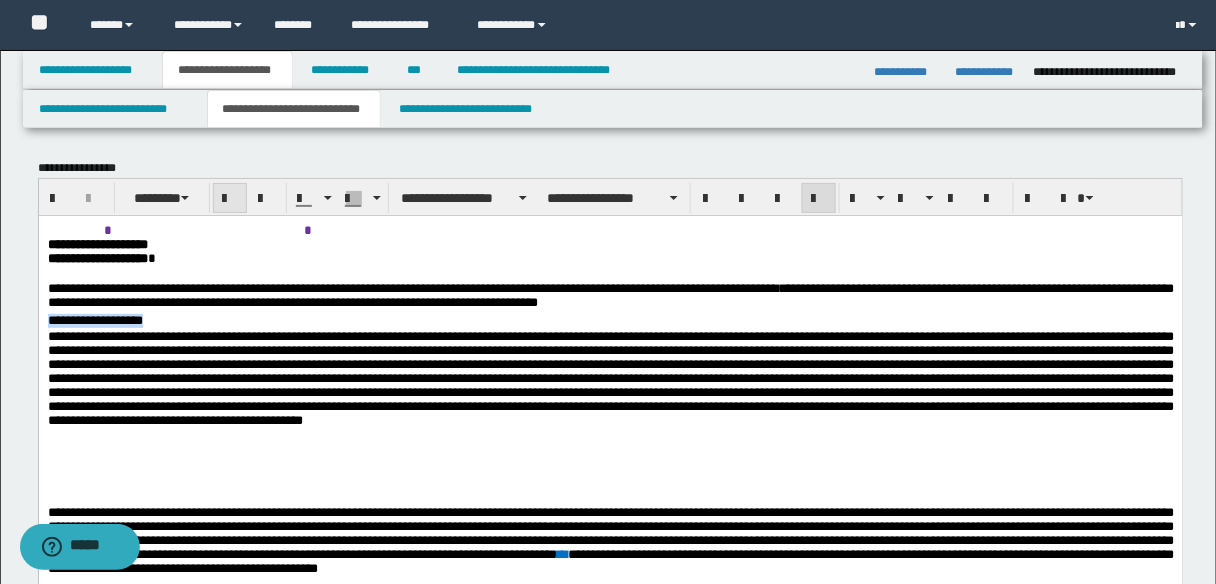 click at bounding box center [230, 199] 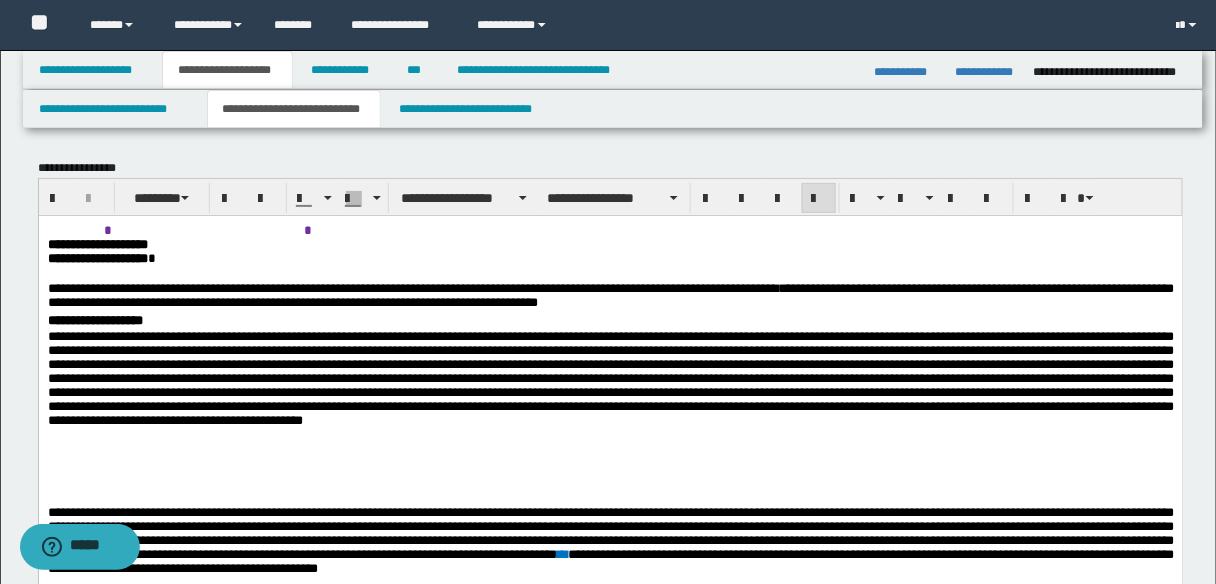 drag, startPoint x: 579, startPoint y: 423, endPoint x: 598, endPoint y: 408, distance: 24.207438 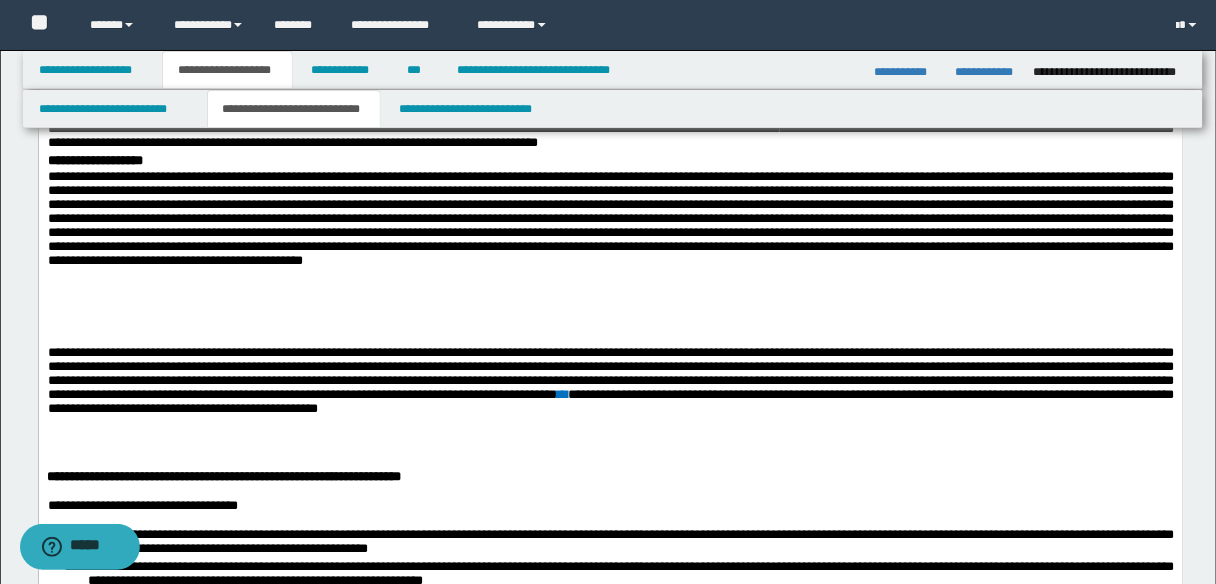 scroll, scrollTop: 240, scrollLeft: 0, axis: vertical 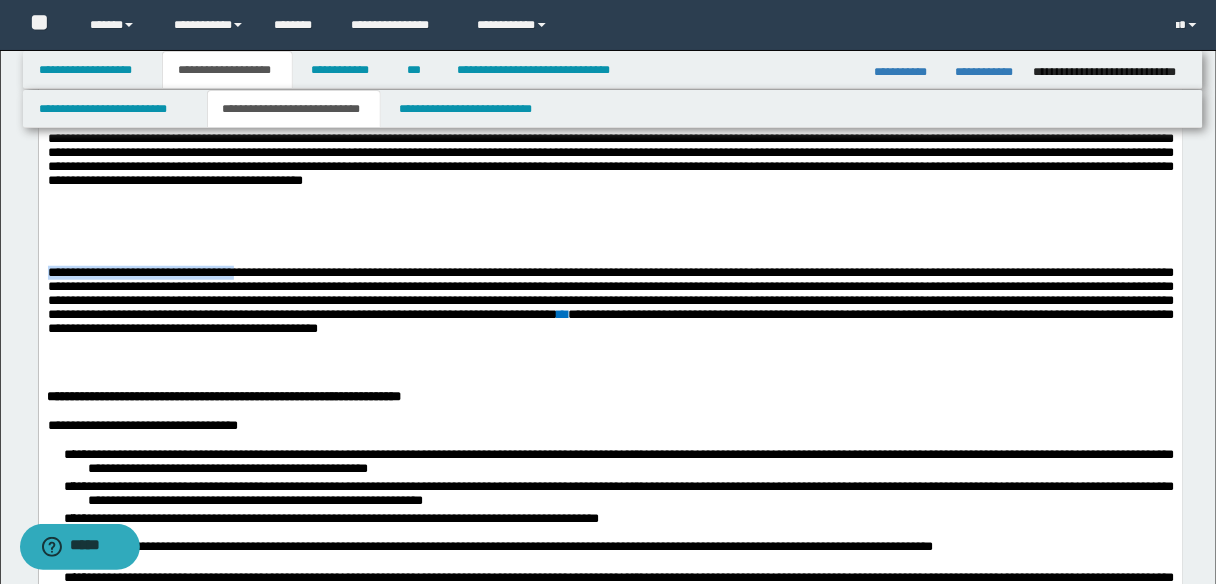 drag, startPoint x: 46, startPoint y: 280, endPoint x: 343, endPoint y: 273, distance: 297.0825 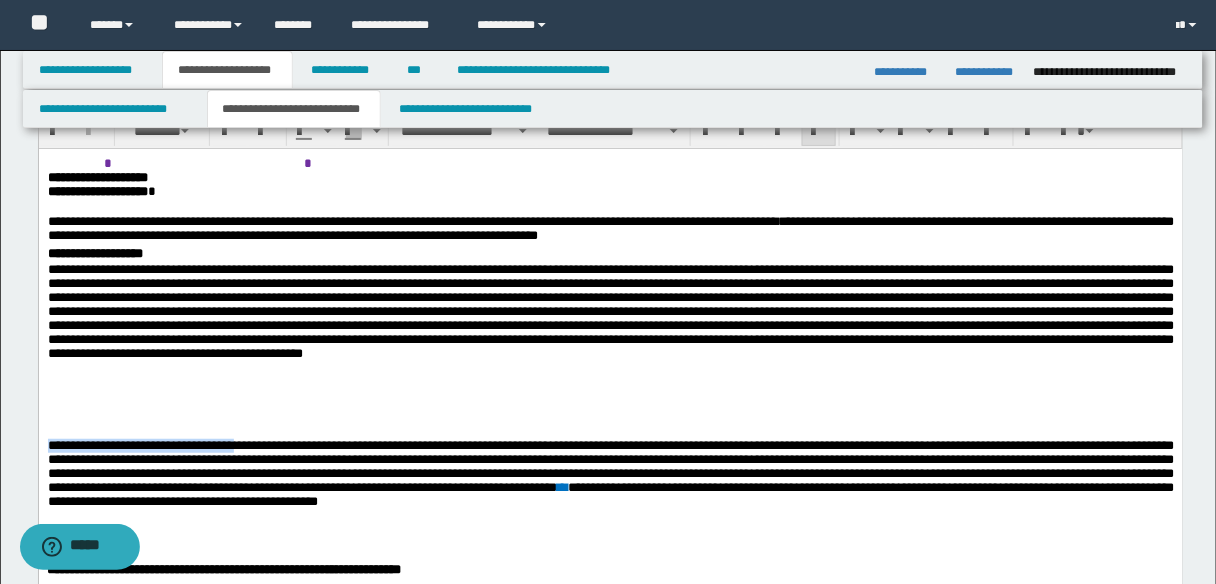 scroll, scrollTop: 0, scrollLeft: 0, axis: both 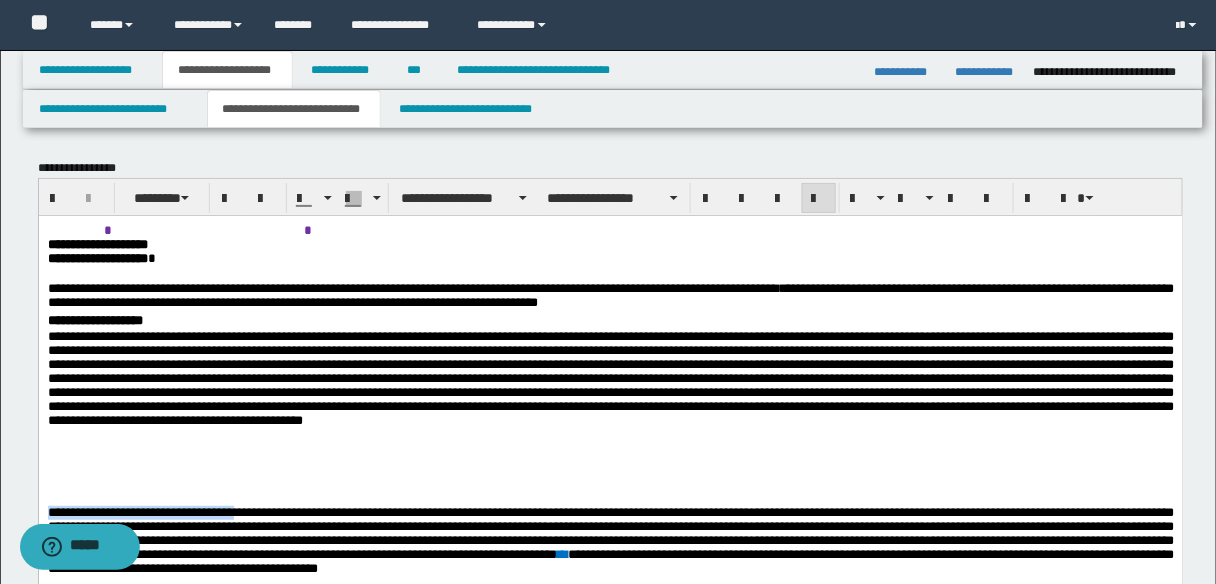 drag, startPoint x: 227, startPoint y: 195, endPoint x: 253, endPoint y: 227, distance: 41.231056 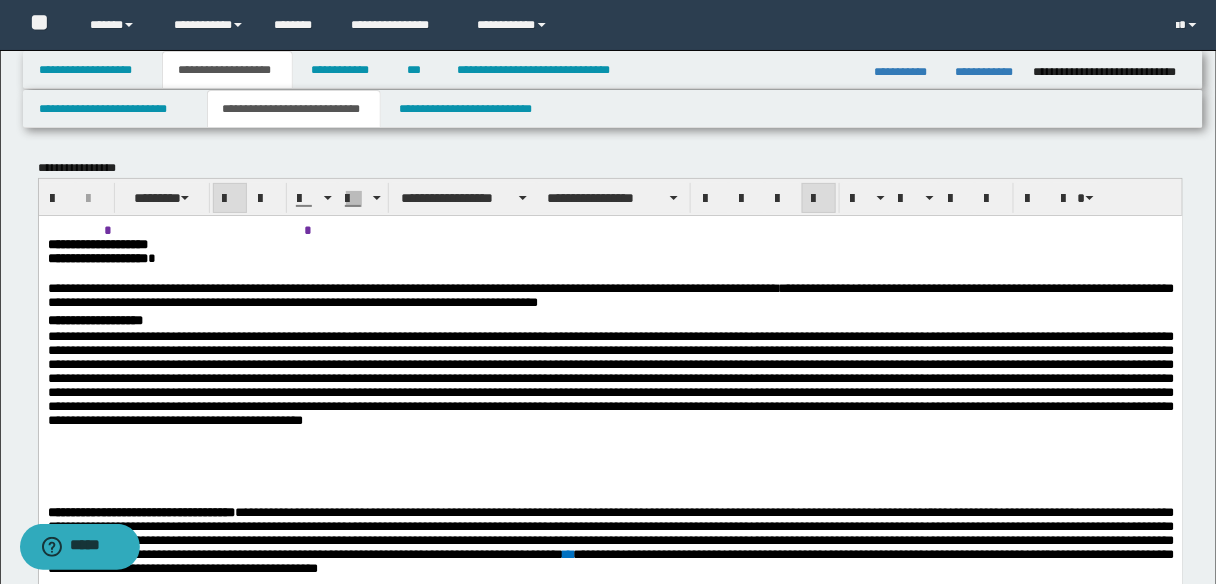 scroll, scrollTop: 240, scrollLeft: 0, axis: vertical 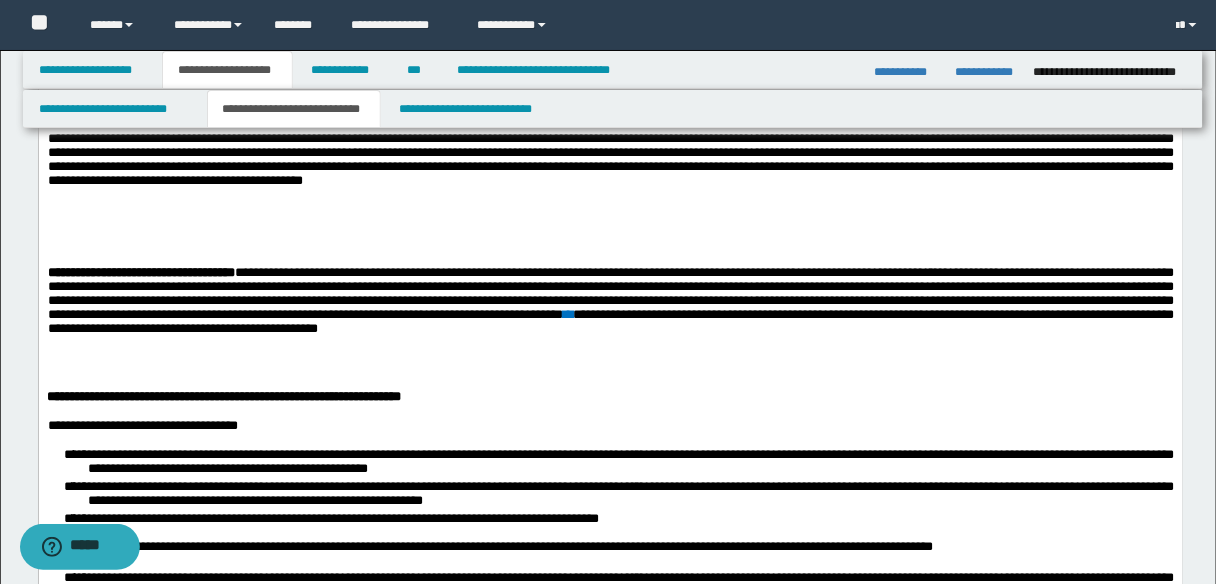 click on "**********" at bounding box center (610, 314) 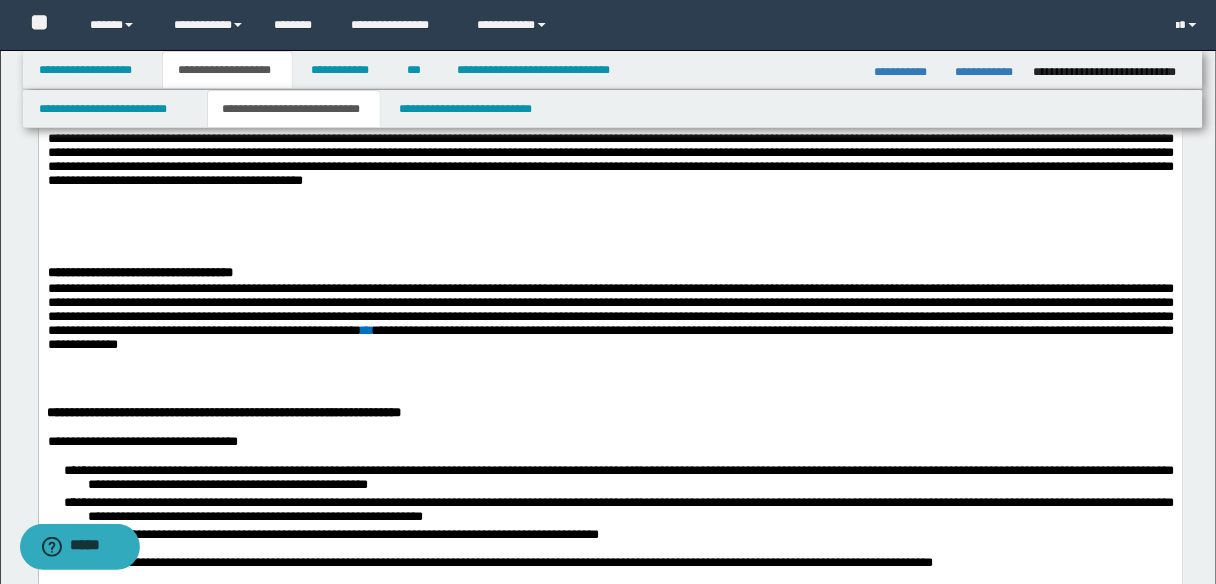 scroll, scrollTop: 320, scrollLeft: 0, axis: vertical 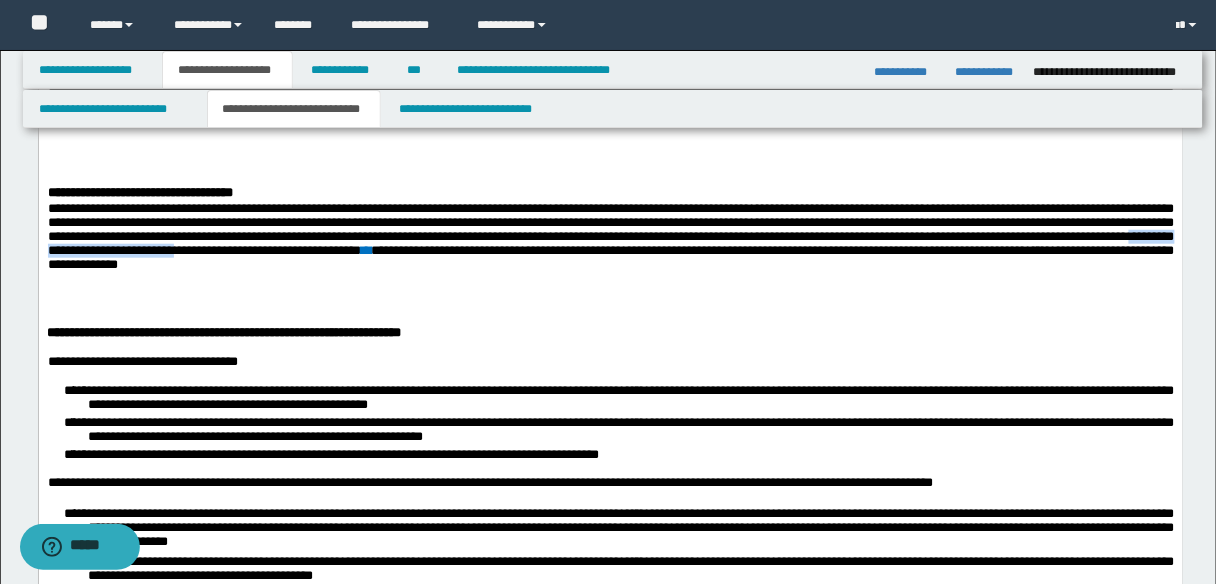 drag, startPoint x: 423, startPoint y: 278, endPoint x: 621, endPoint y: 279, distance: 198.00252 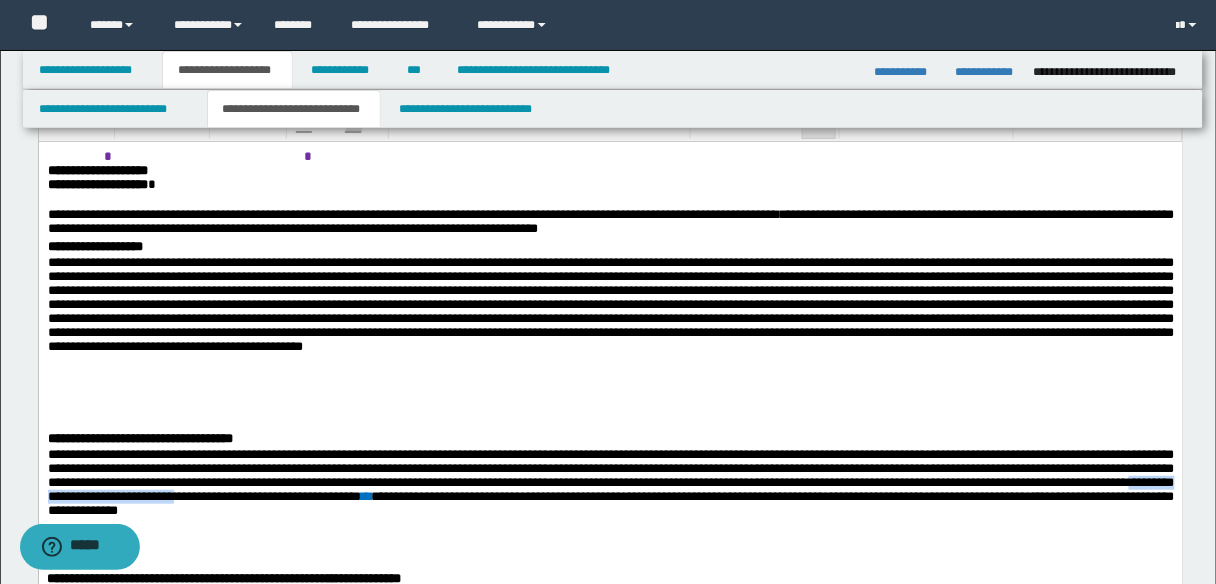 scroll, scrollTop: 0, scrollLeft: 0, axis: both 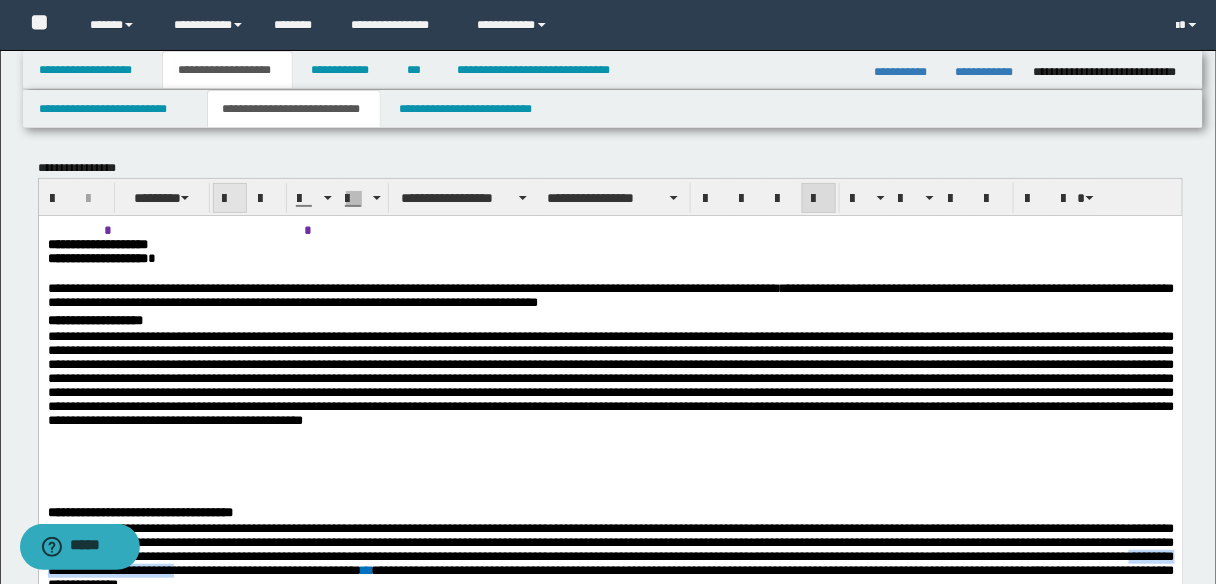 drag, startPoint x: 226, startPoint y: 193, endPoint x: 359, endPoint y: 54, distance: 192.37984 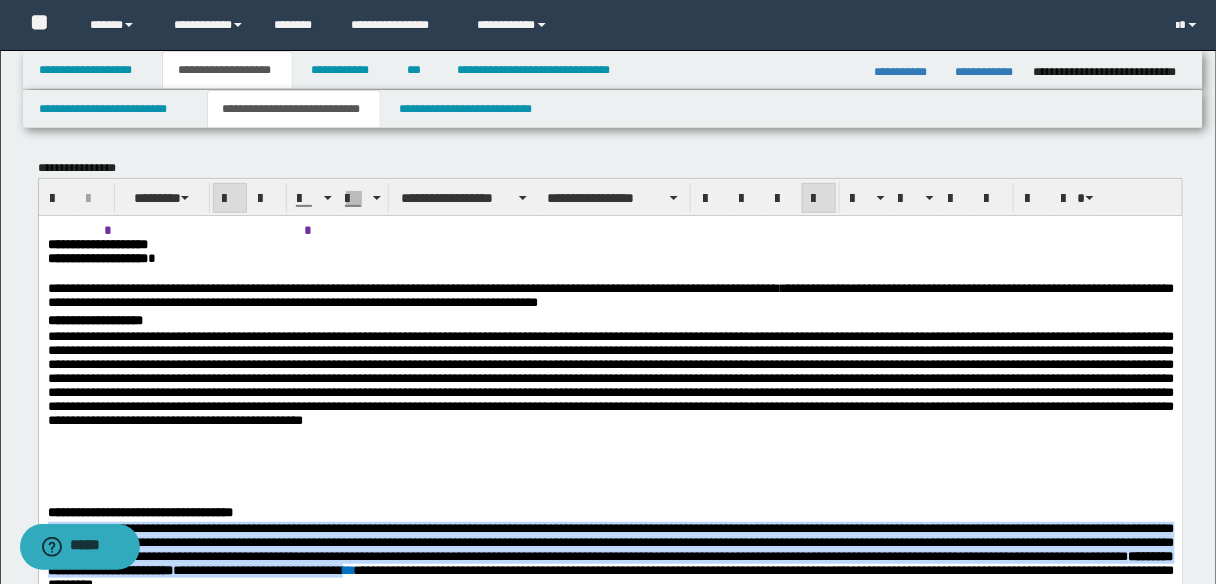 scroll, scrollTop: 320, scrollLeft: 0, axis: vertical 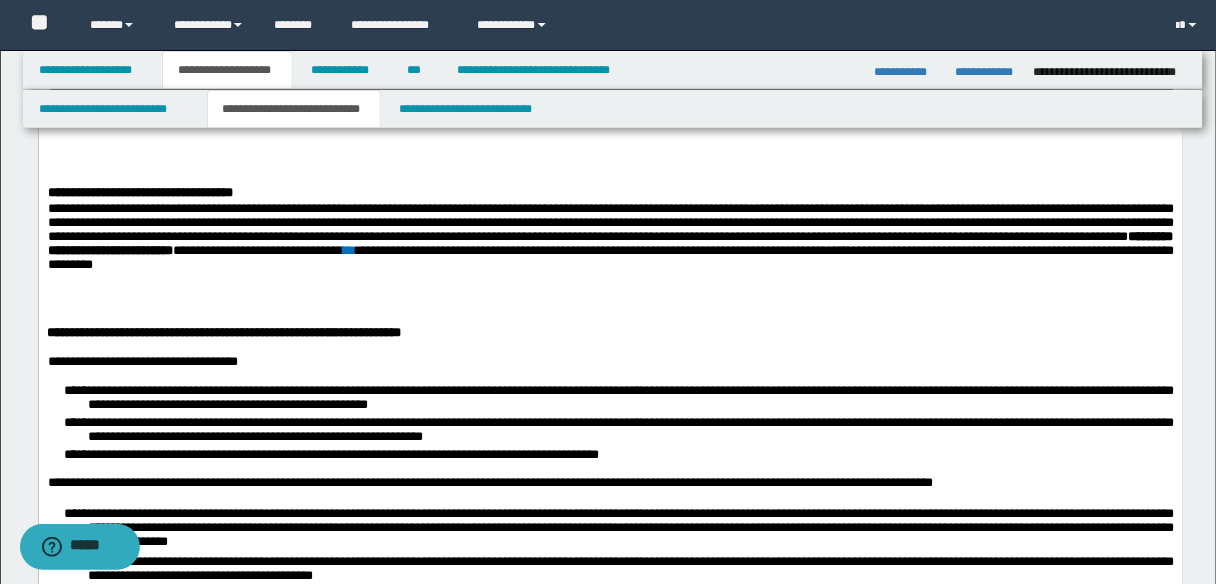 click on "**********" at bounding box center [610, 250] 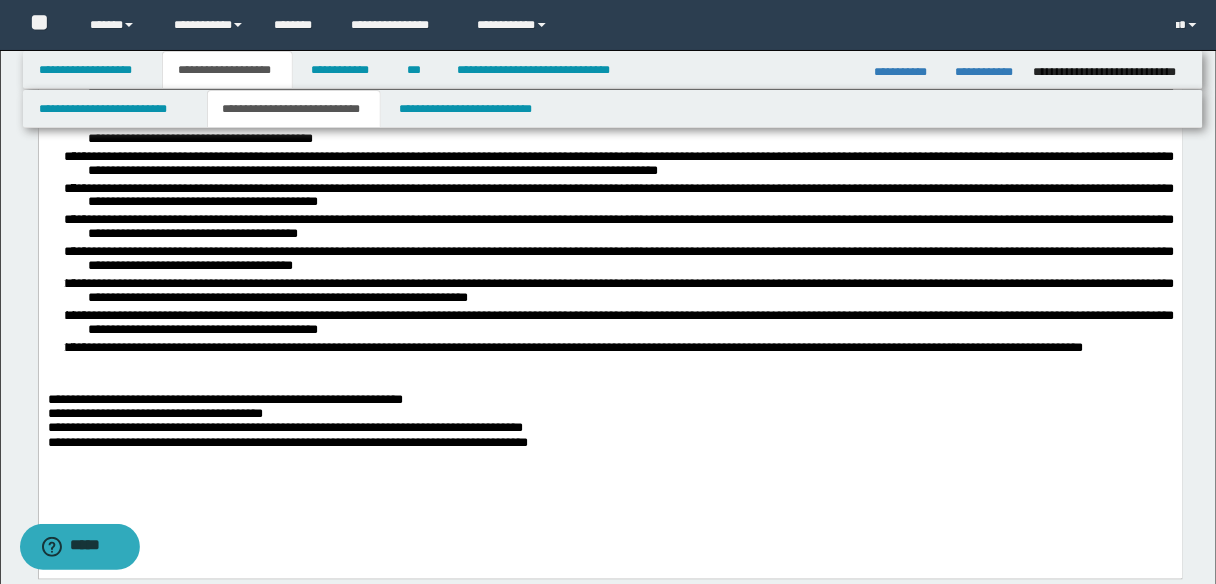 scroll, scrollTop: 880, scrollLeft: 0, axis: vertical 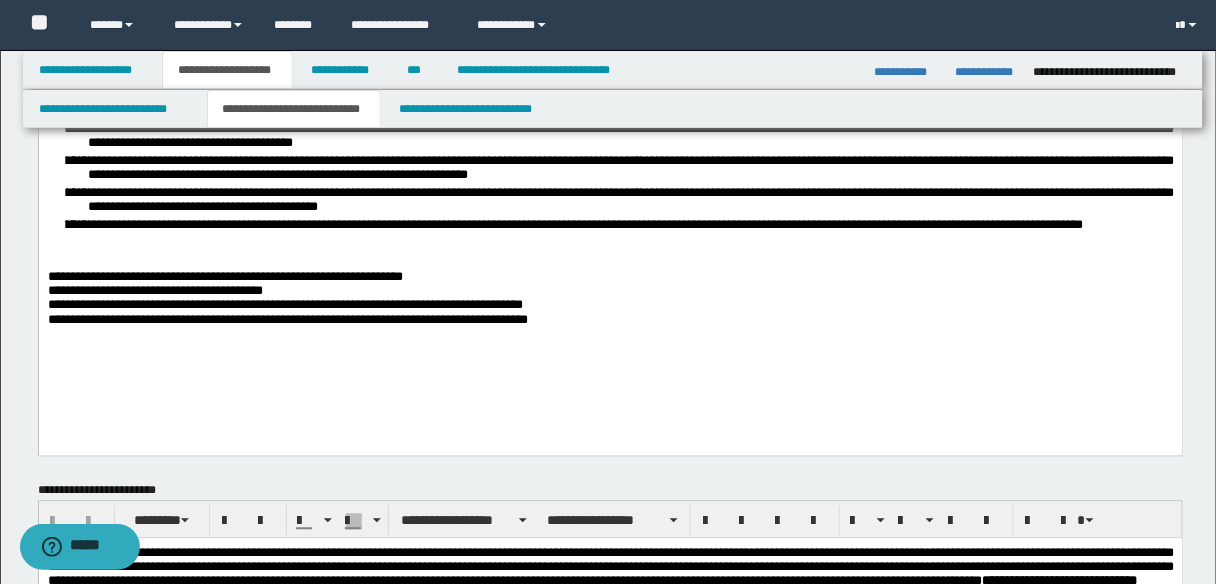 click on "**********" at bounding box center (610, -138) 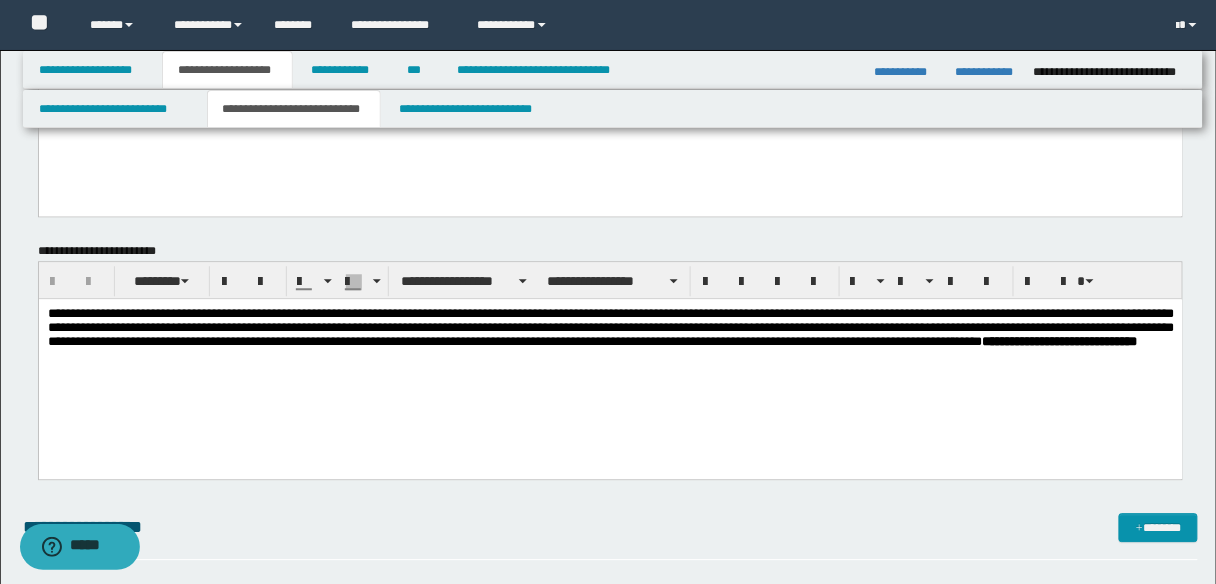 scroll, scrollTop: 880, scrollLeft: 0, axis: vertical 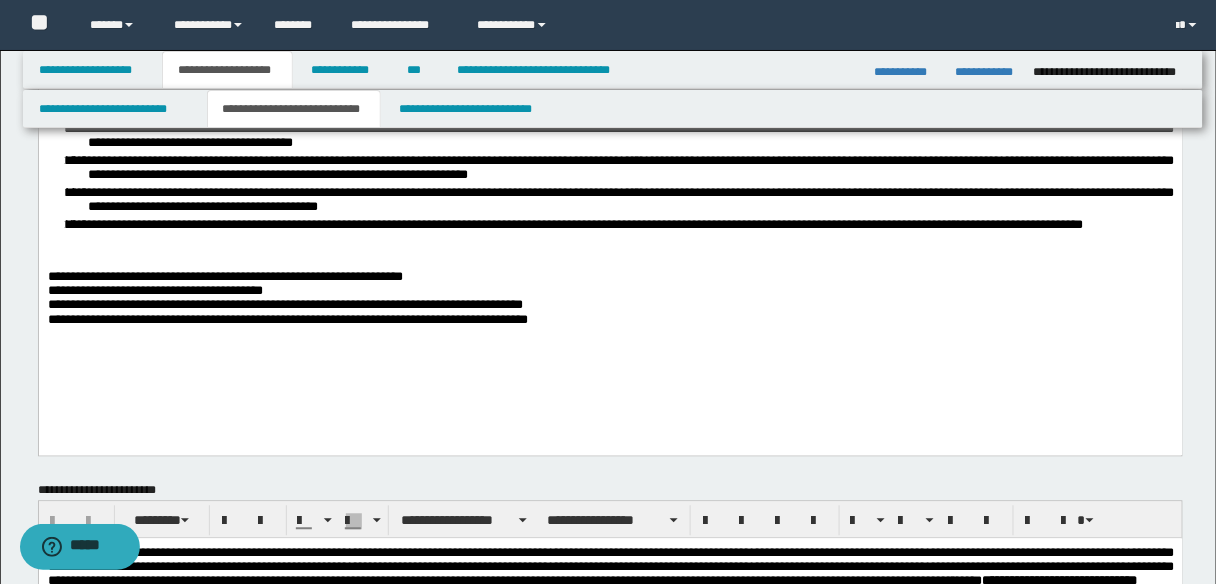 click on "**********" at bounding box center [611, 322] 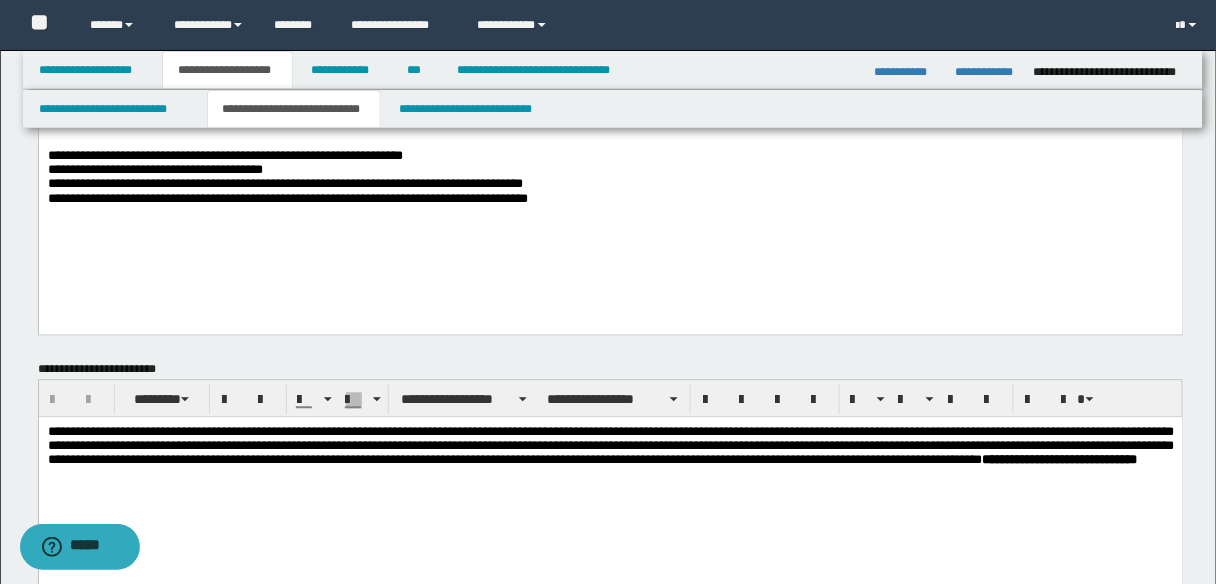scroll, scrollTop: 1040, scrollLeft: 0, axis: vertical 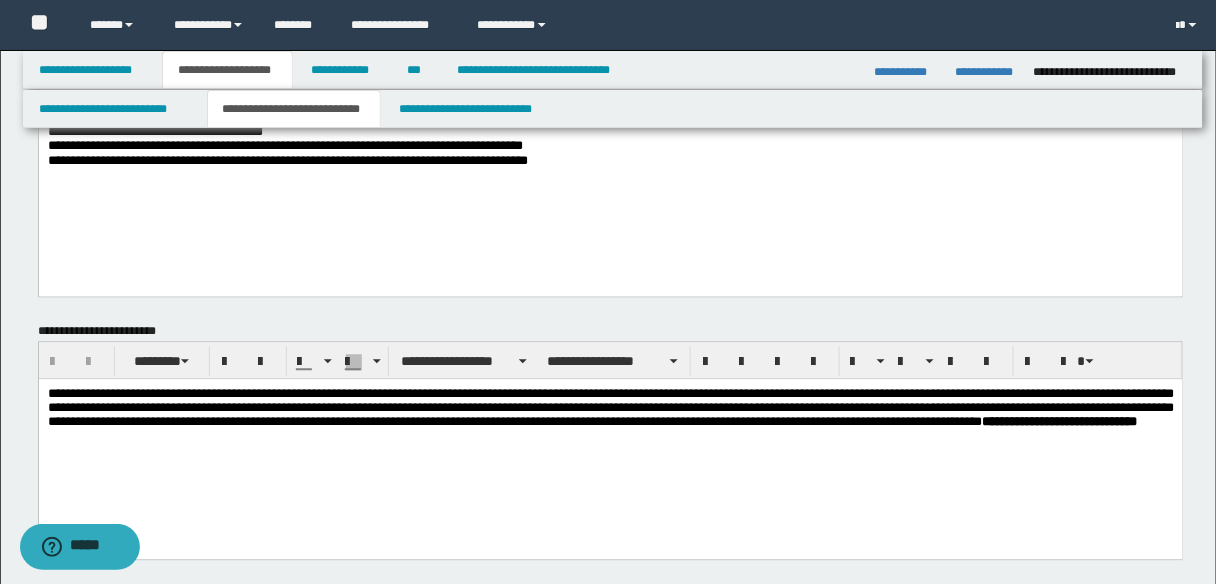click on "**********" at bounding box center [610, 418] 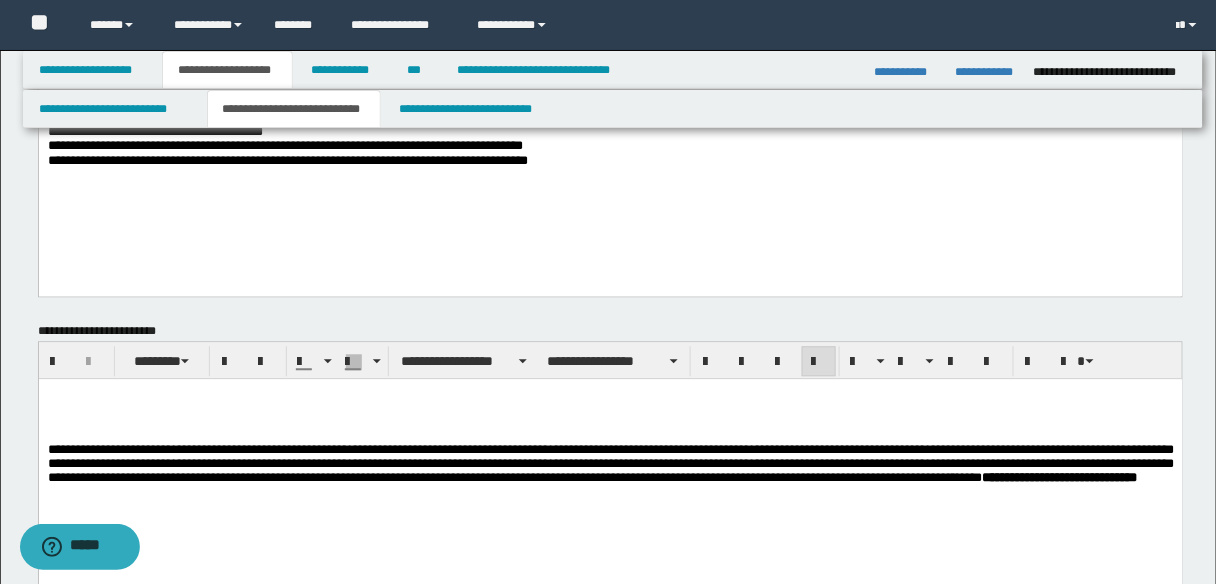 type 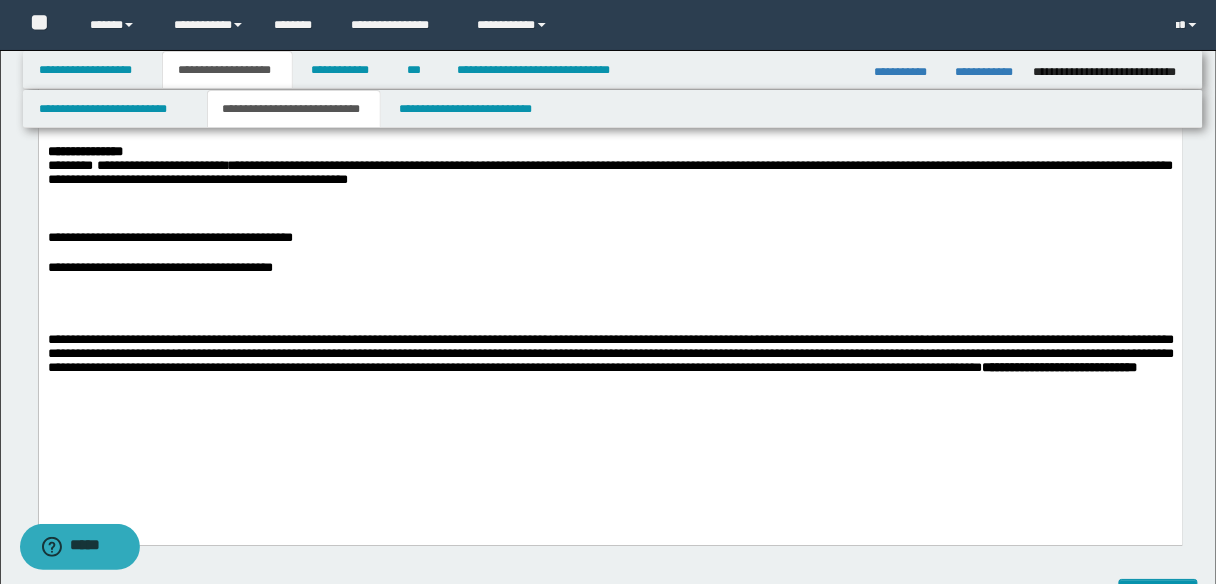 scroll, scrollTop: 1520, scrollLeft: 0, axis: vertical 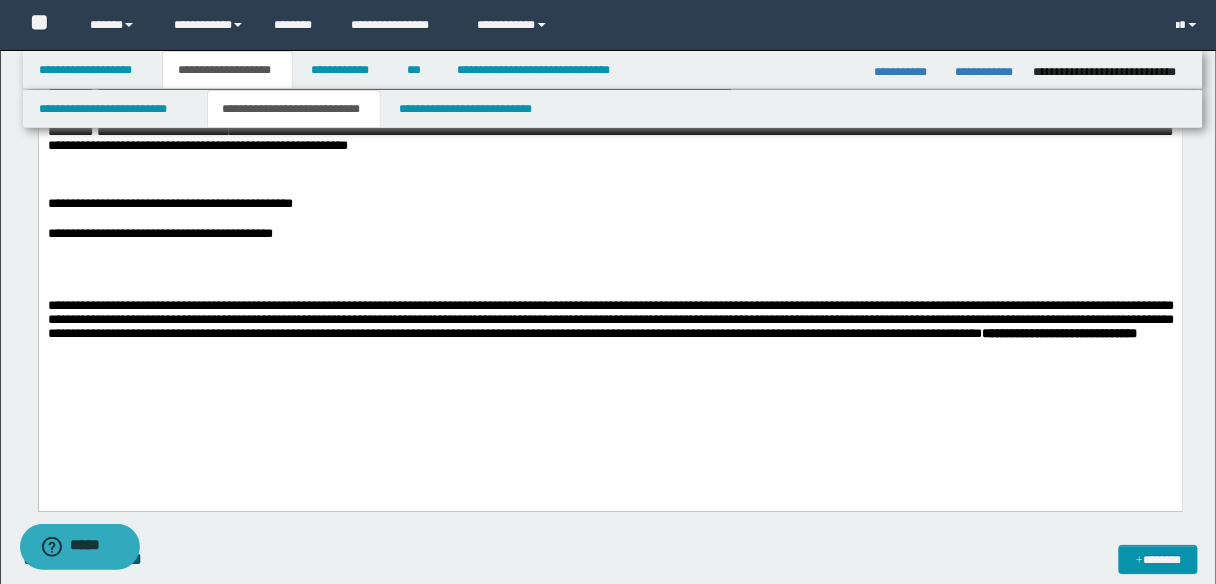 click at bounding box center [610, 264] 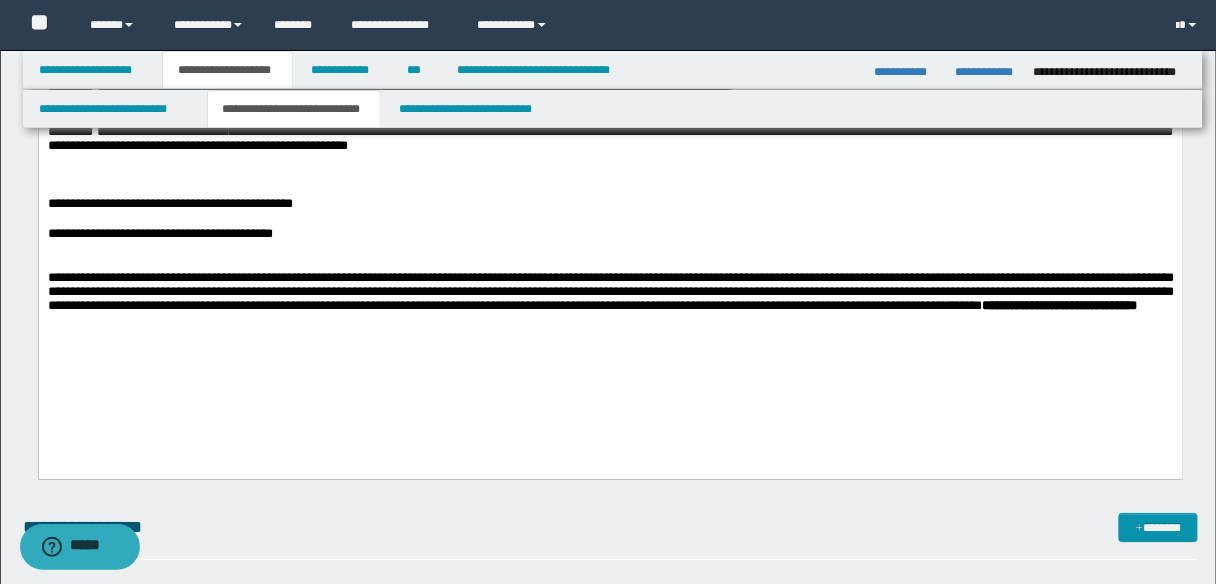 click at bounding box center [610, 264] 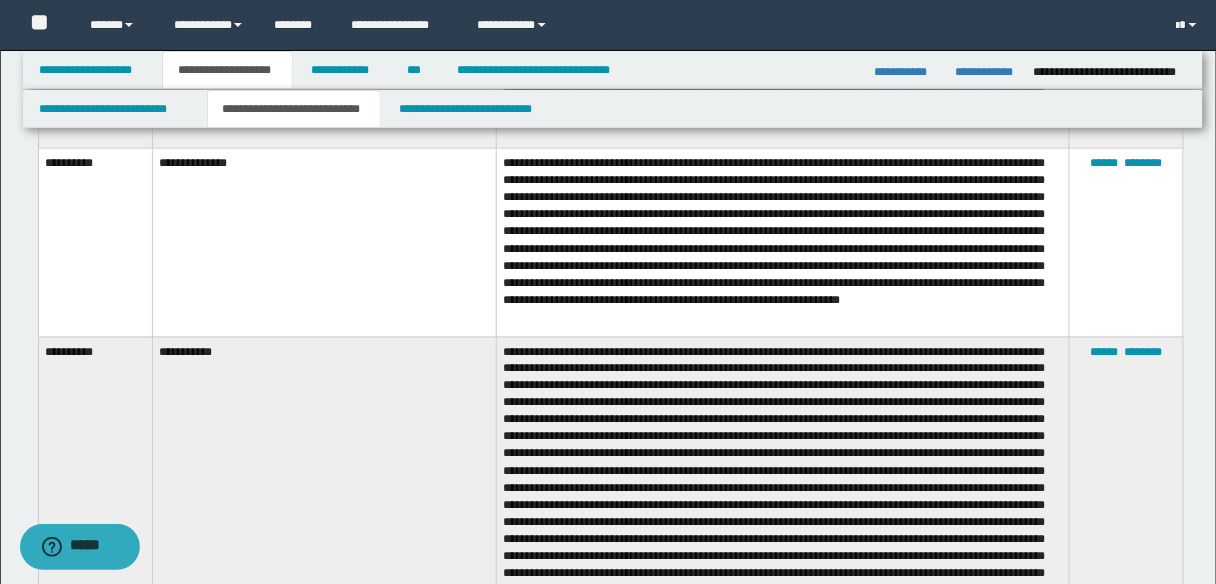 scroll, scrollTop: 2240, scrollLeft: 0, axis: vertical 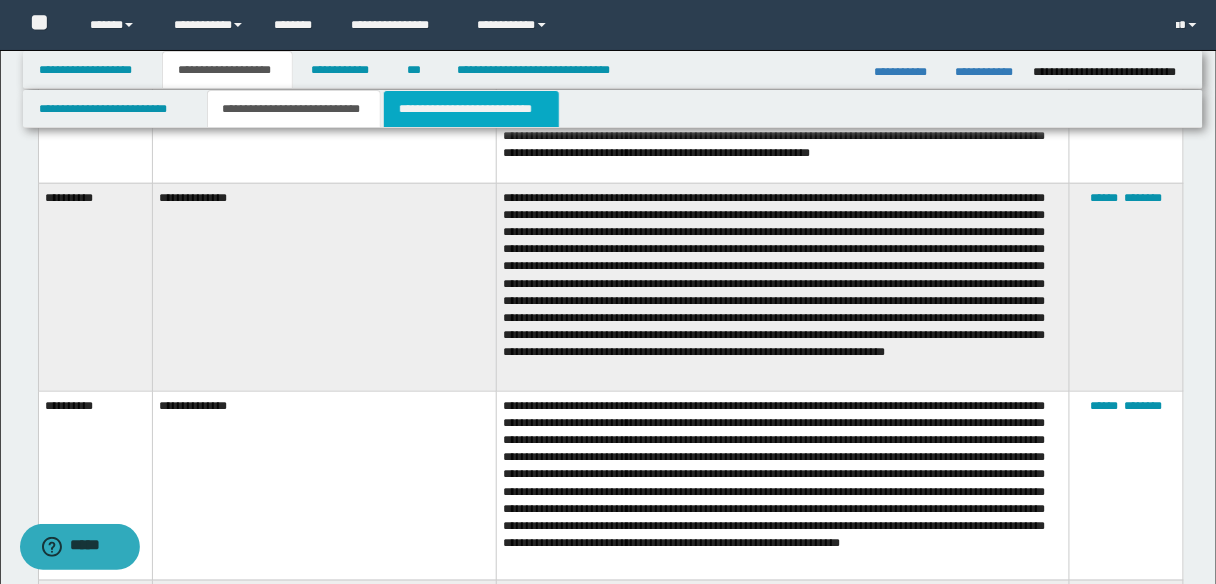 click on "**********" at bounding box center [471, 109] 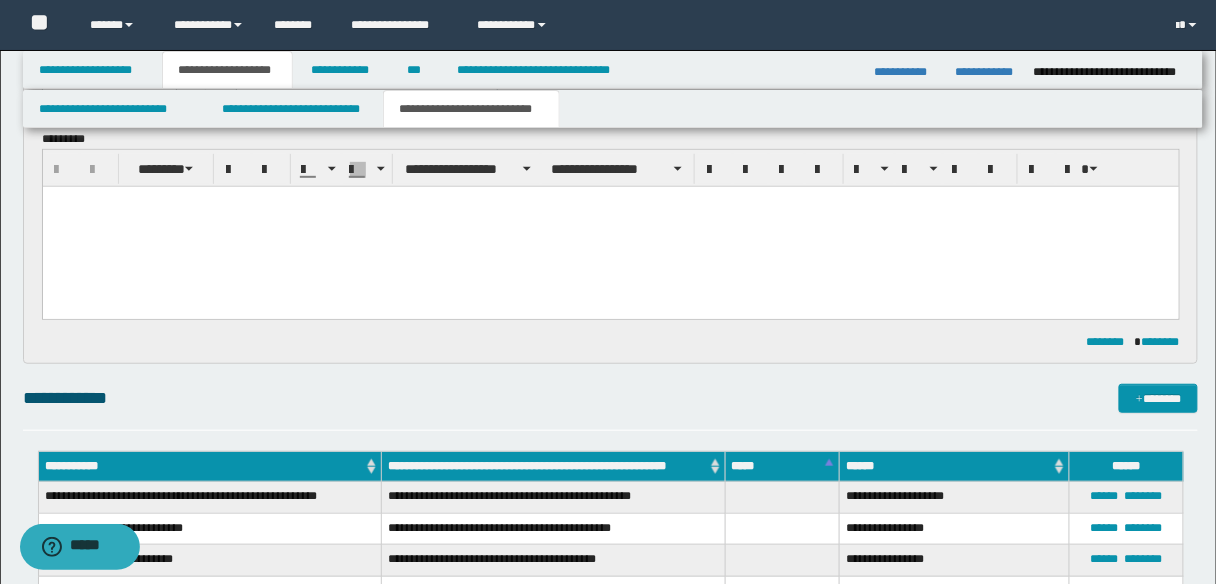 scroll, scrollTop: 0, scrollLeft: 0, axis: both 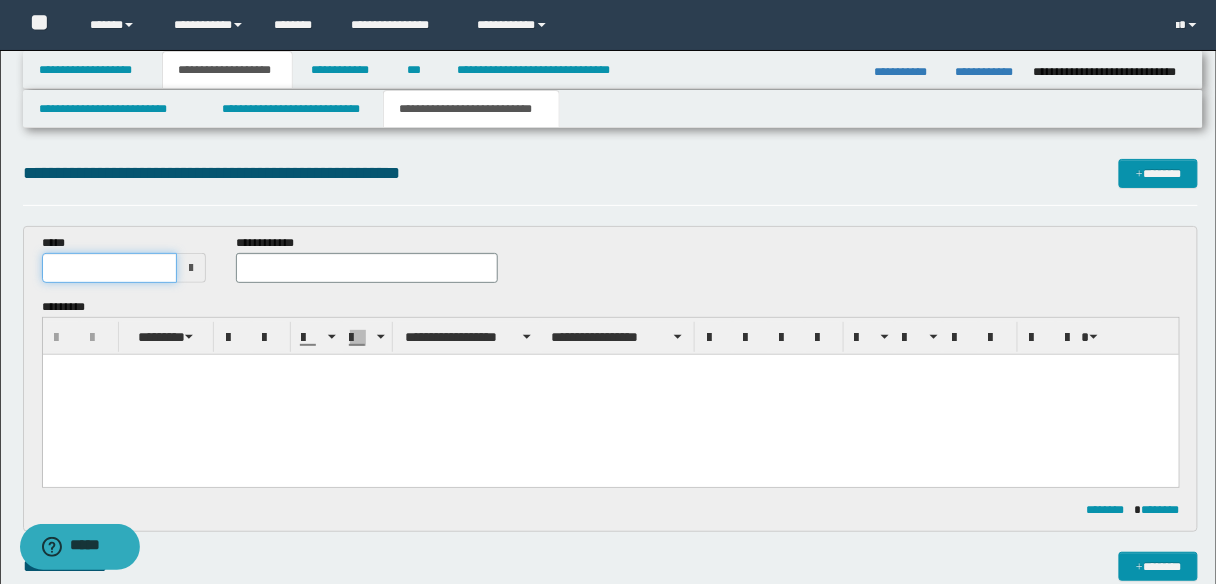 click at bounding box center [110, 268] 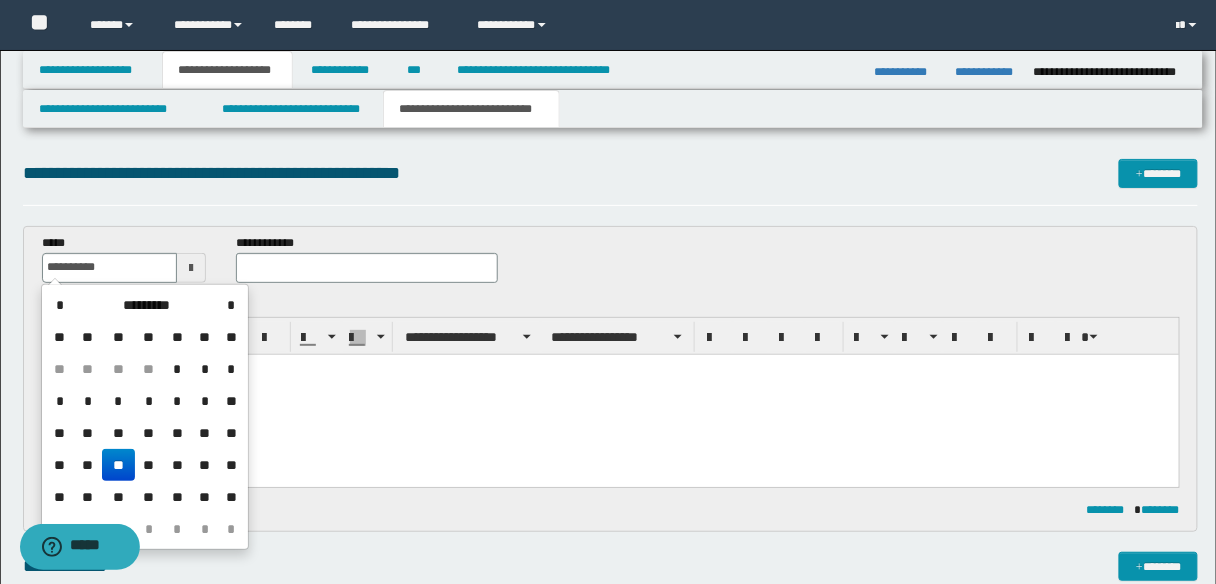 click on "**" at bounding box center [118, 465] 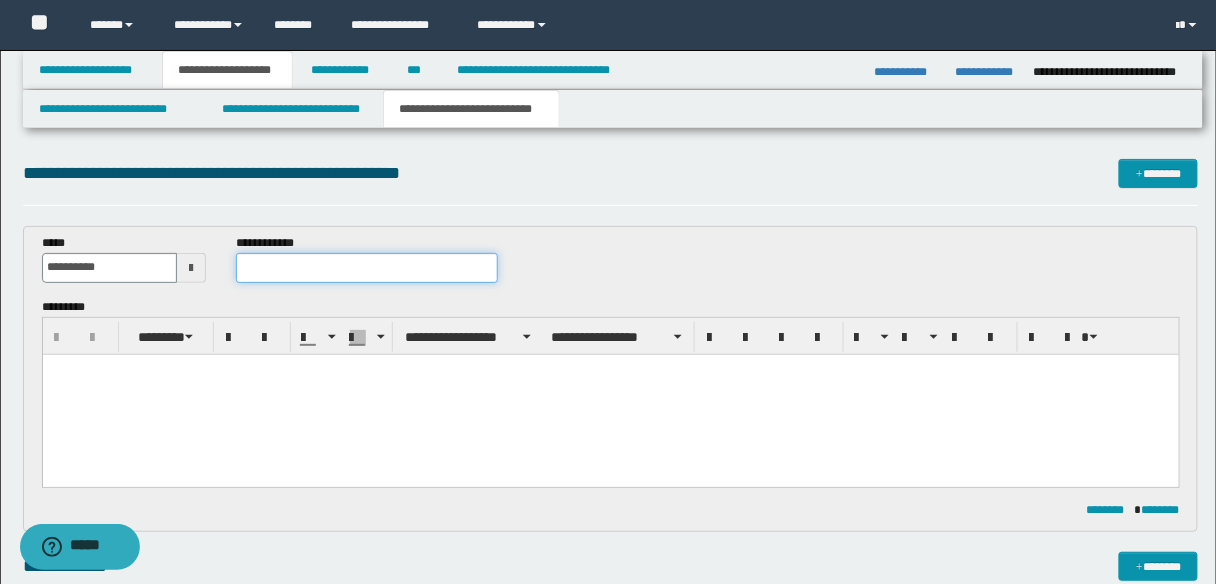 click at bounding box center (367, 268) 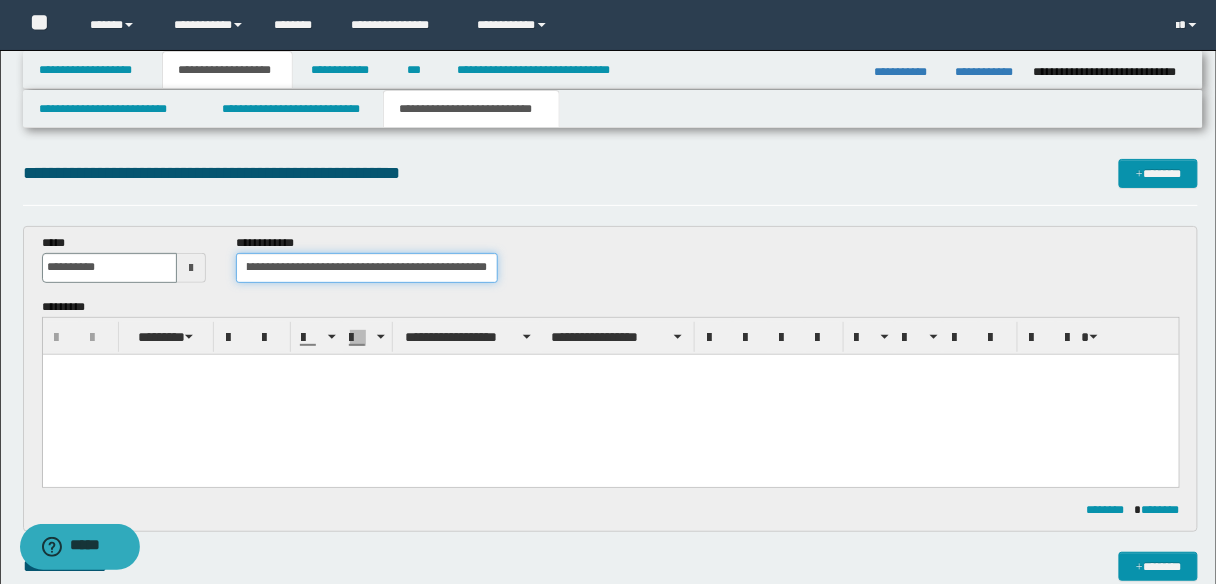 scroll, scrollTop: 0, scrollLeft: 200, axis: horizontal 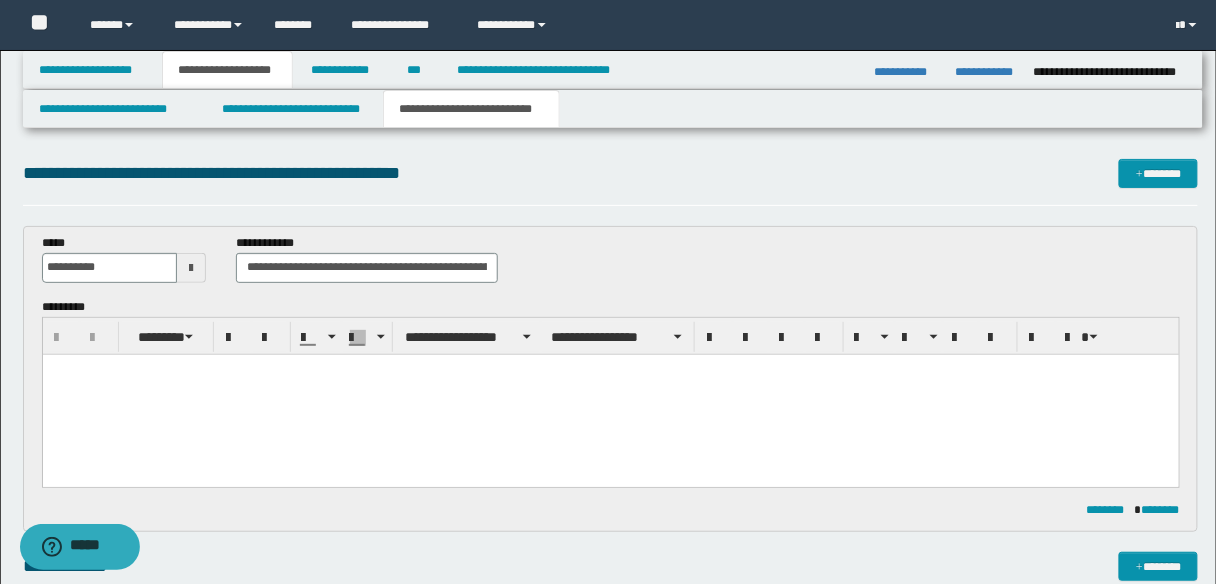 click at bounding box center (610, 369) 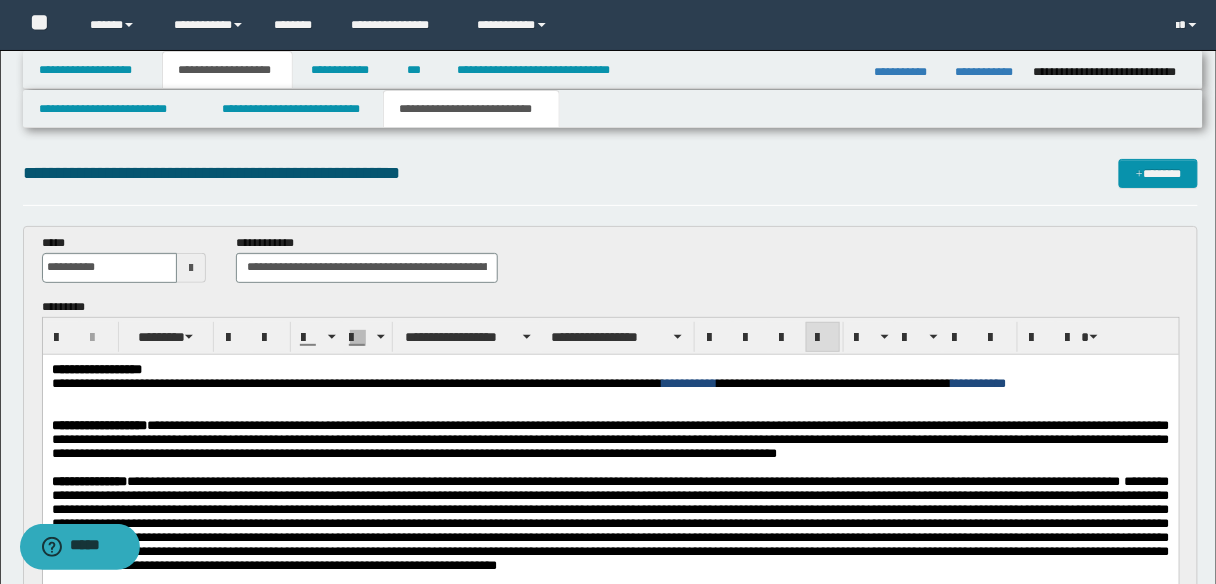 click on "**********" at bounding box center (356, 382) 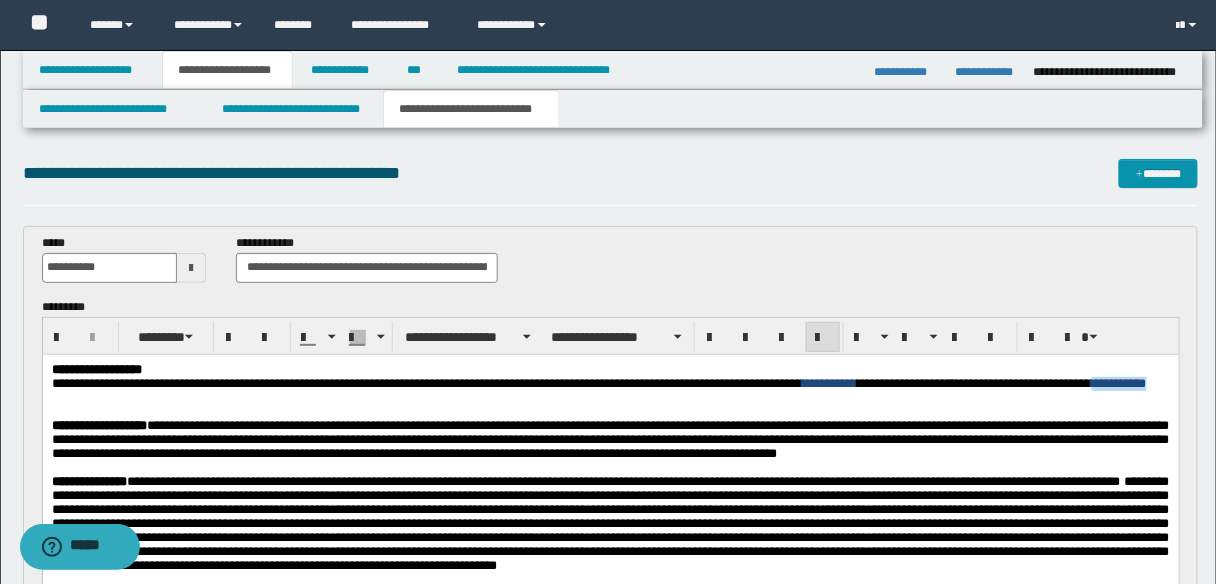 drag, startPoint x: 148, startPoint y: 403, endPoint x: 92, endPoint y: 403, distance: 56 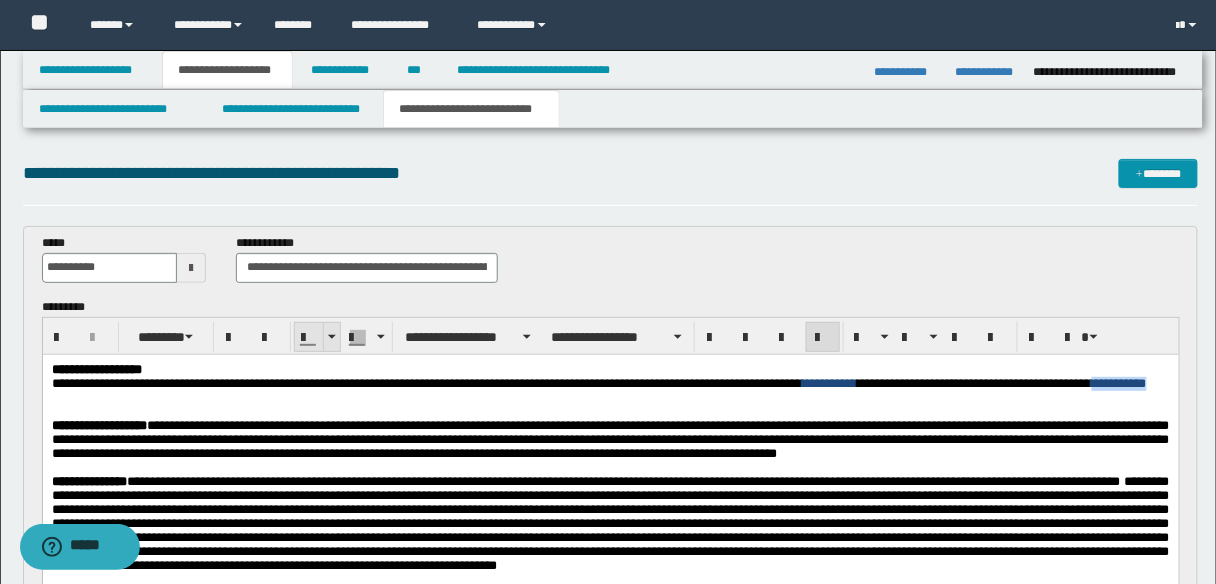 click at bounding box center (309, 338) 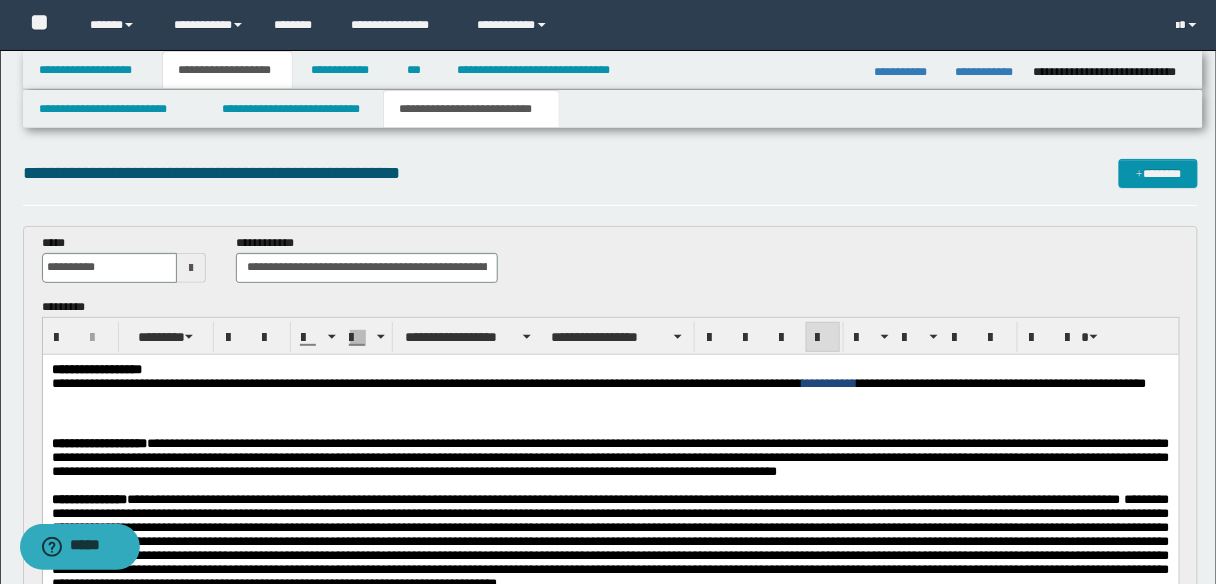 click at bounding box center [610, 415] 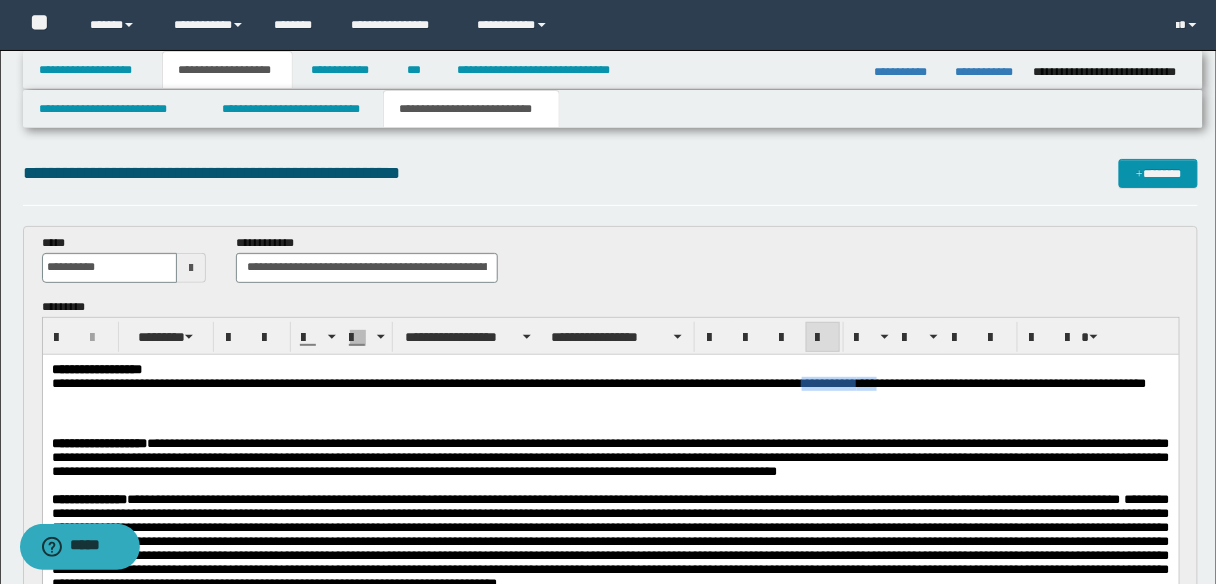 drag, startPoint x: 899, startPoint y: 388, endPoint x: 975, endPoint y: 382, distance: 76.23647 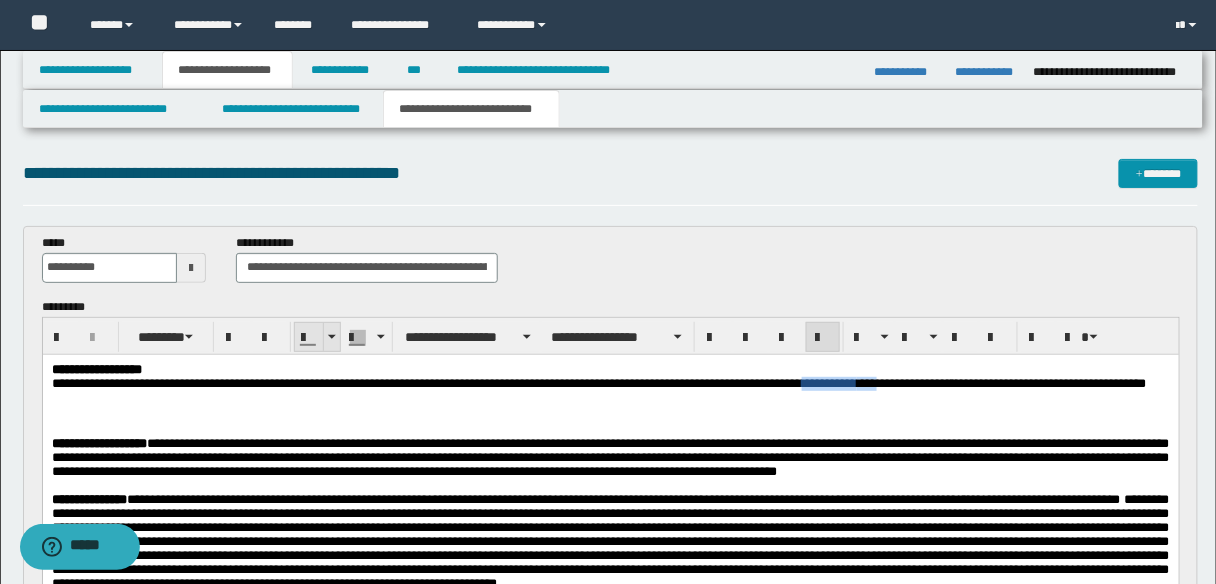 click at bounding box center (309, 338) 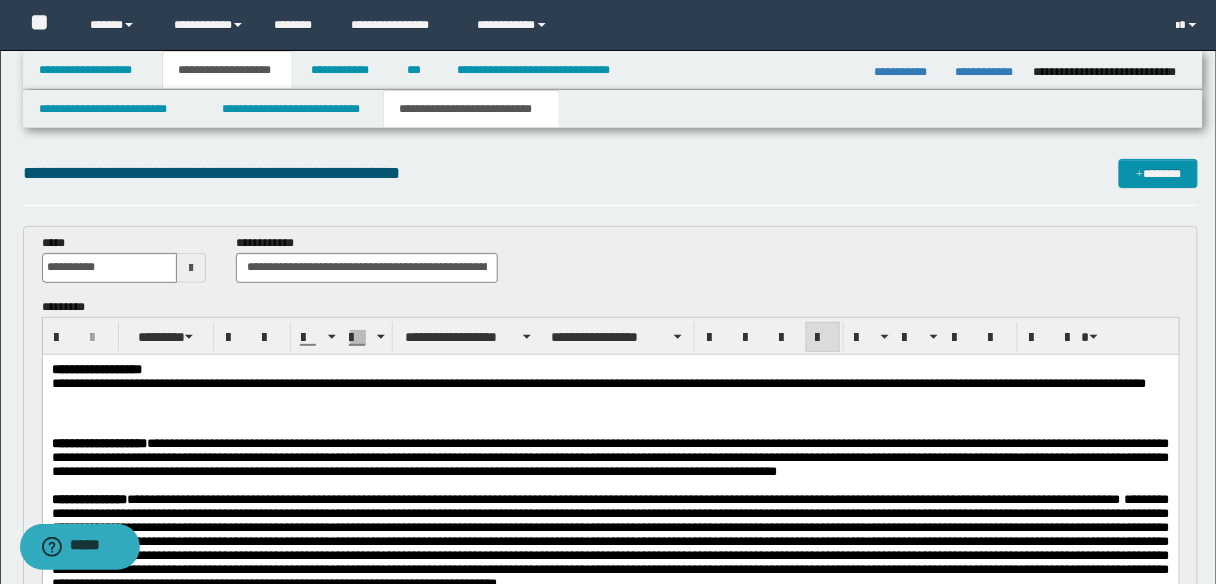 click at bounding box center [610, 415] 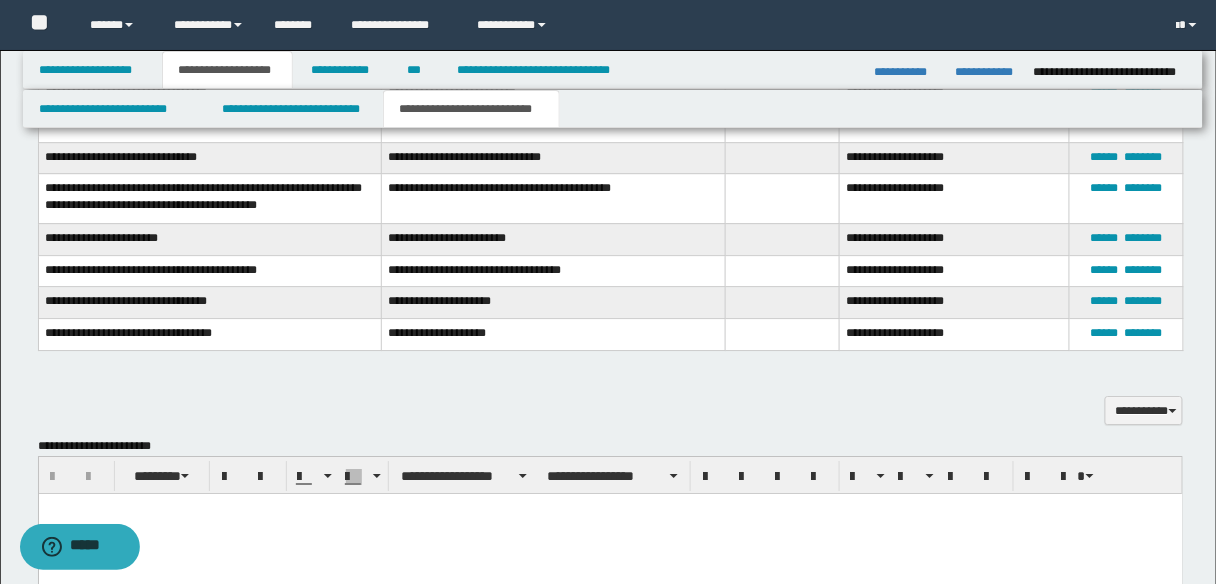 scroll, scrollTop: 1520, scrollLeft: 0, axis: vertical 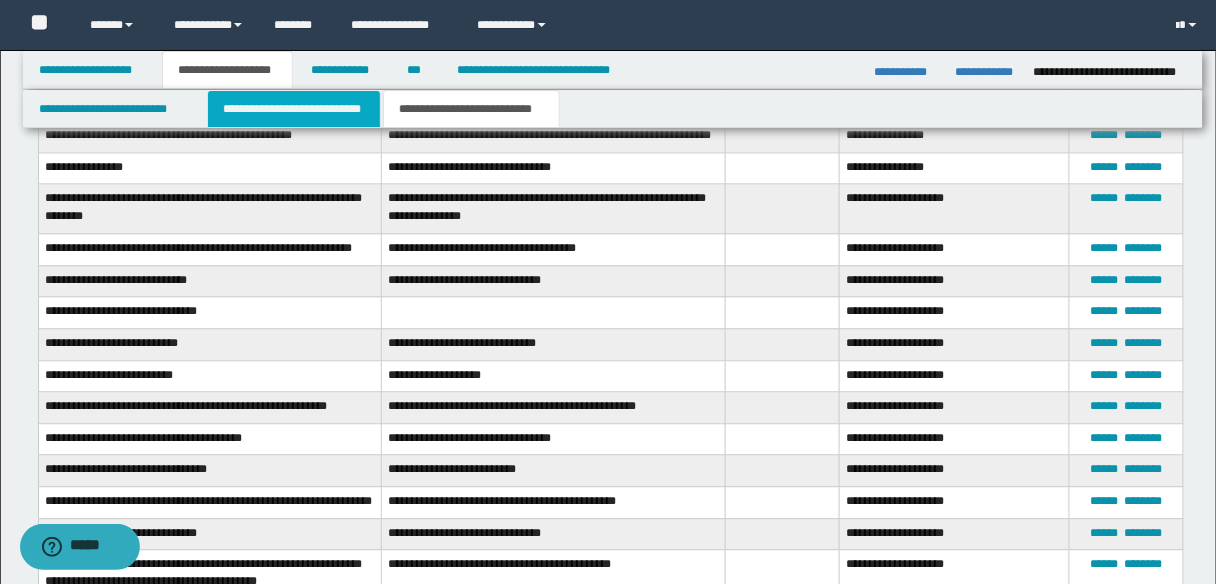 click on "**********" at bounding box center [294, 109] 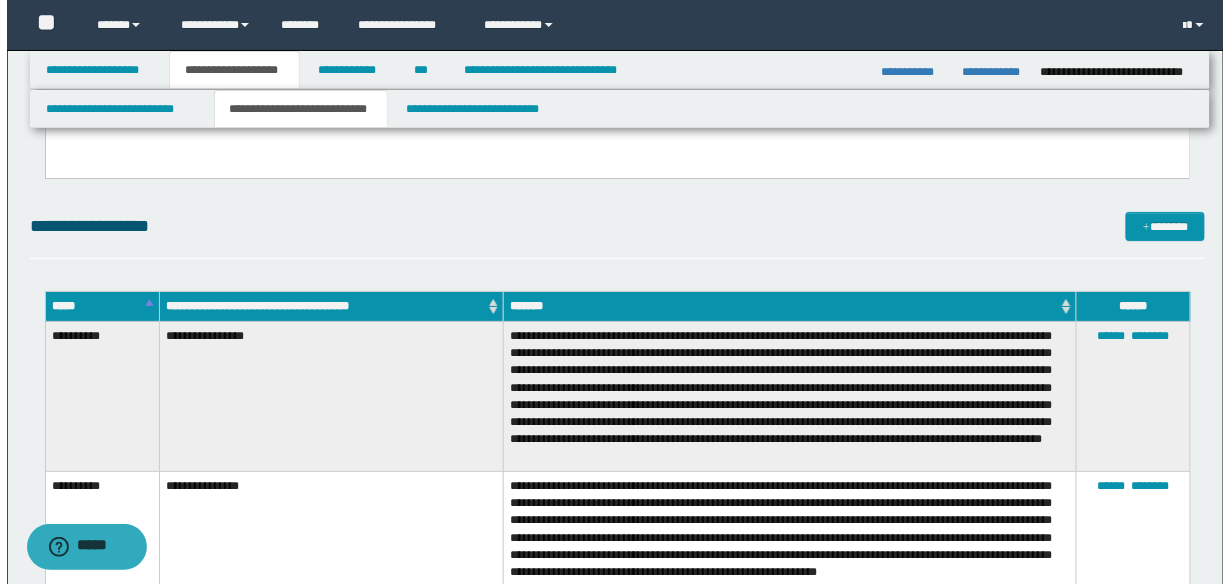 scroll, scrollTop: 1760, scrollLeft: 0, axis: vertical 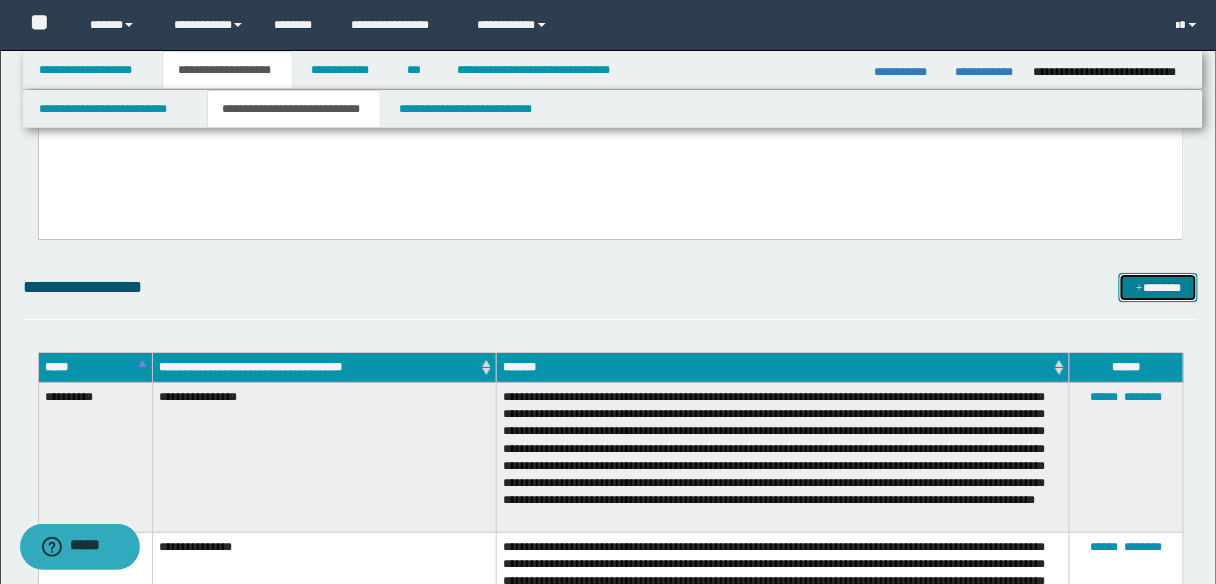 click on "*******" at bounding box center [1158, 287] 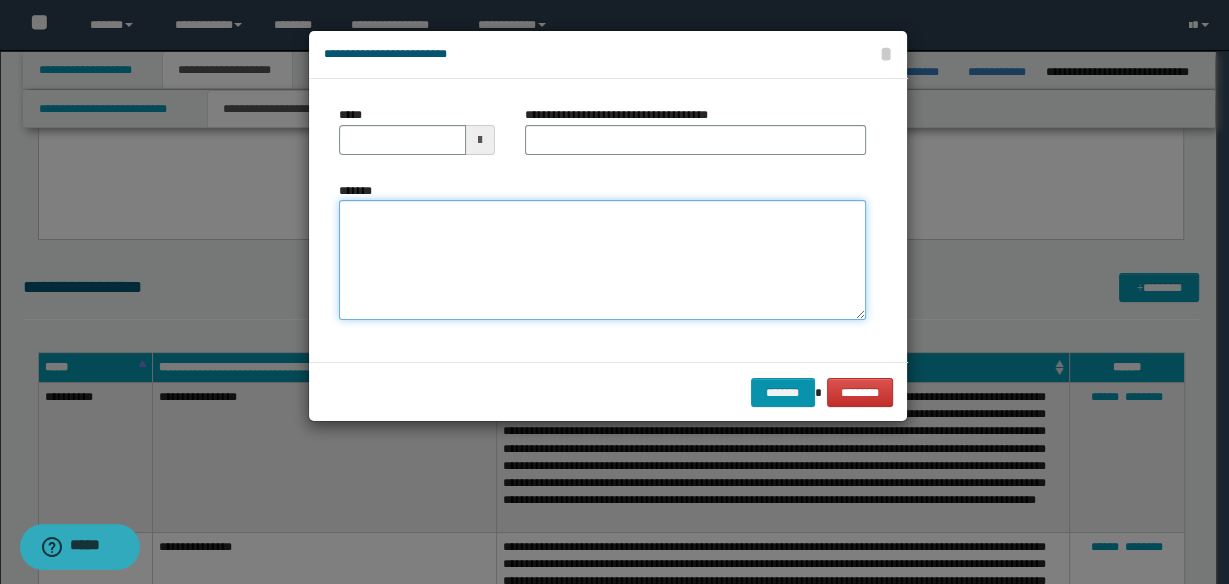 click on "*******" at bounding box center (602, 260) 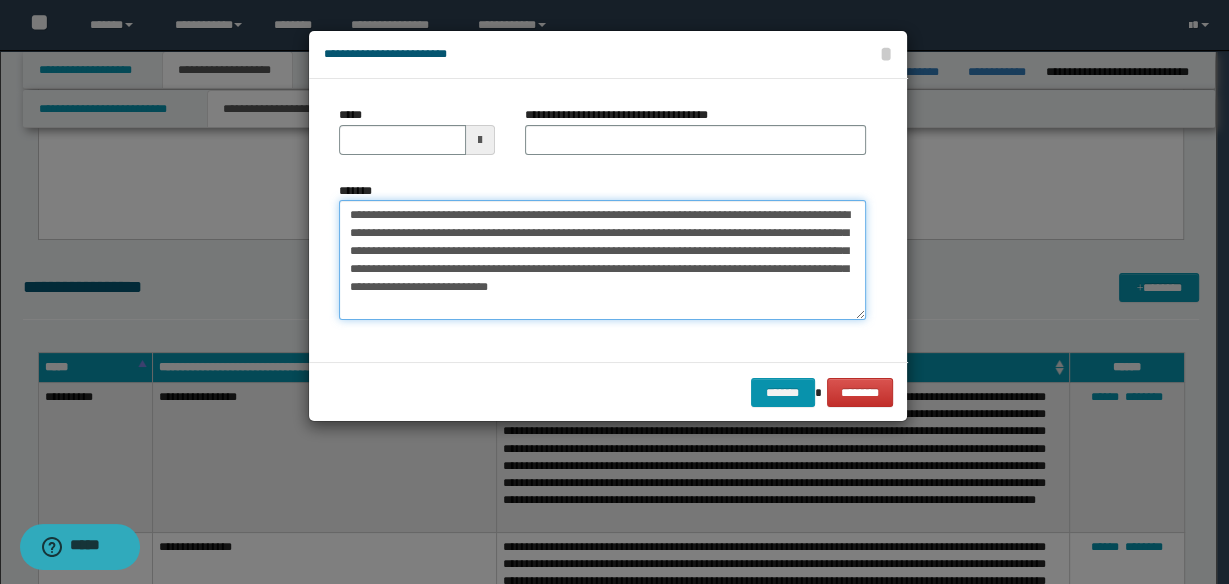 scroll, scrollTop: 30, scrollLeft: 0, axis: vertical 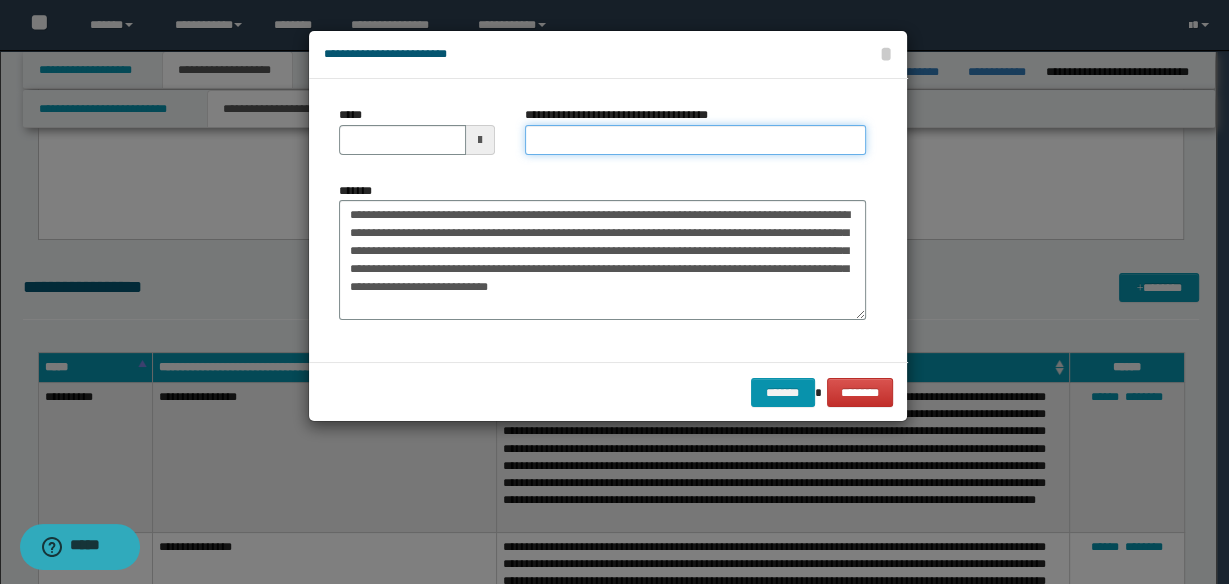 click on "**********" at bounding box center [695, 140] 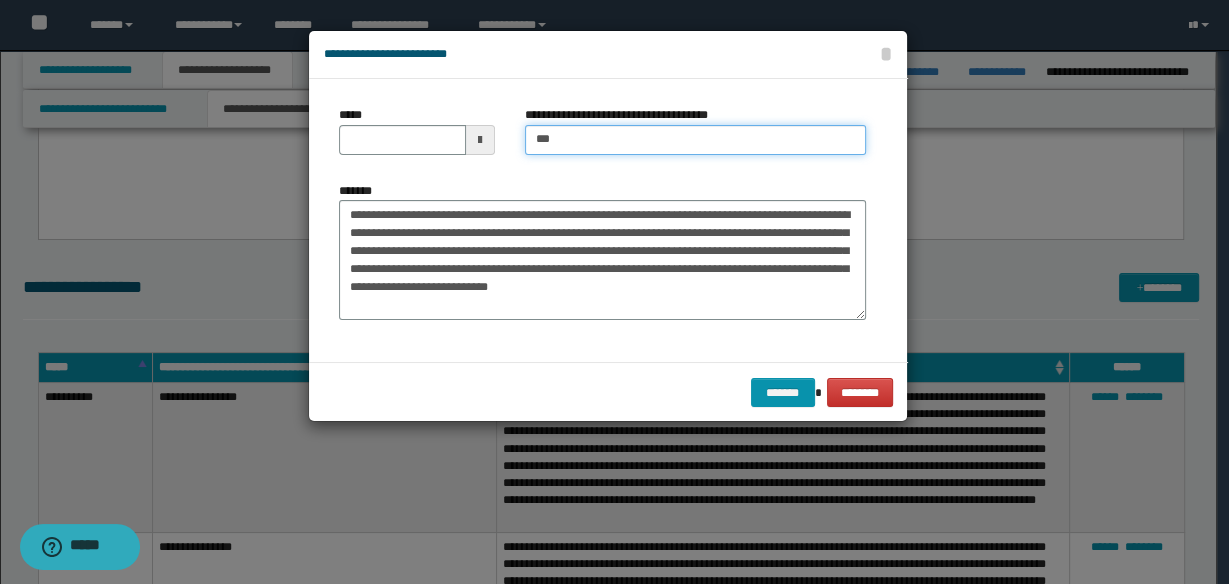 type on "**********" 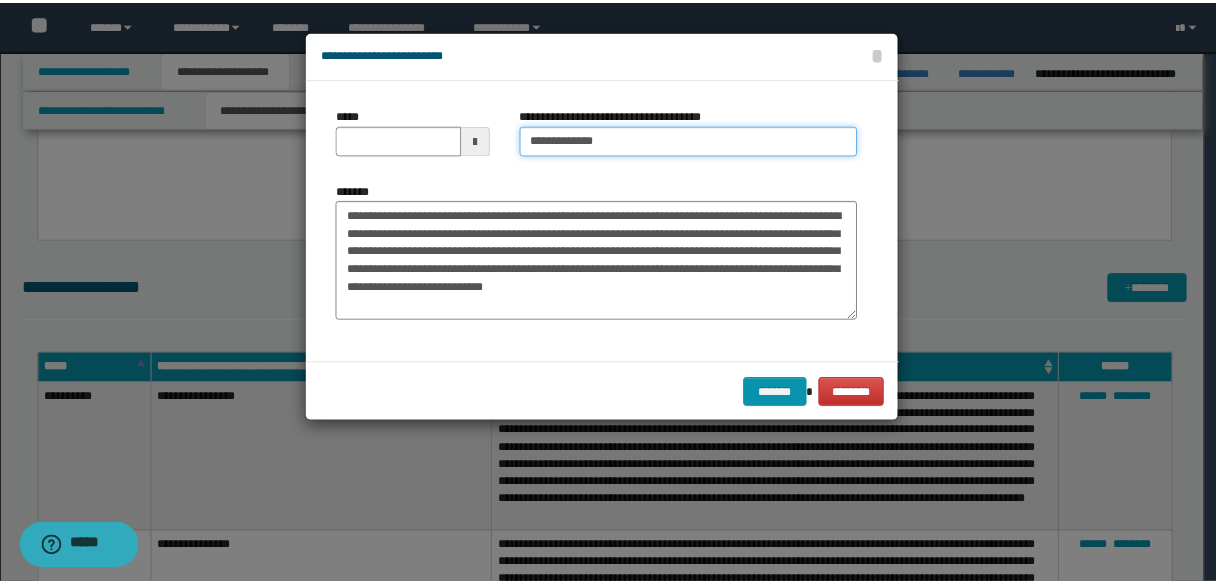 scroll, scrollTop: 0, scrollLeft: 0, axis: both 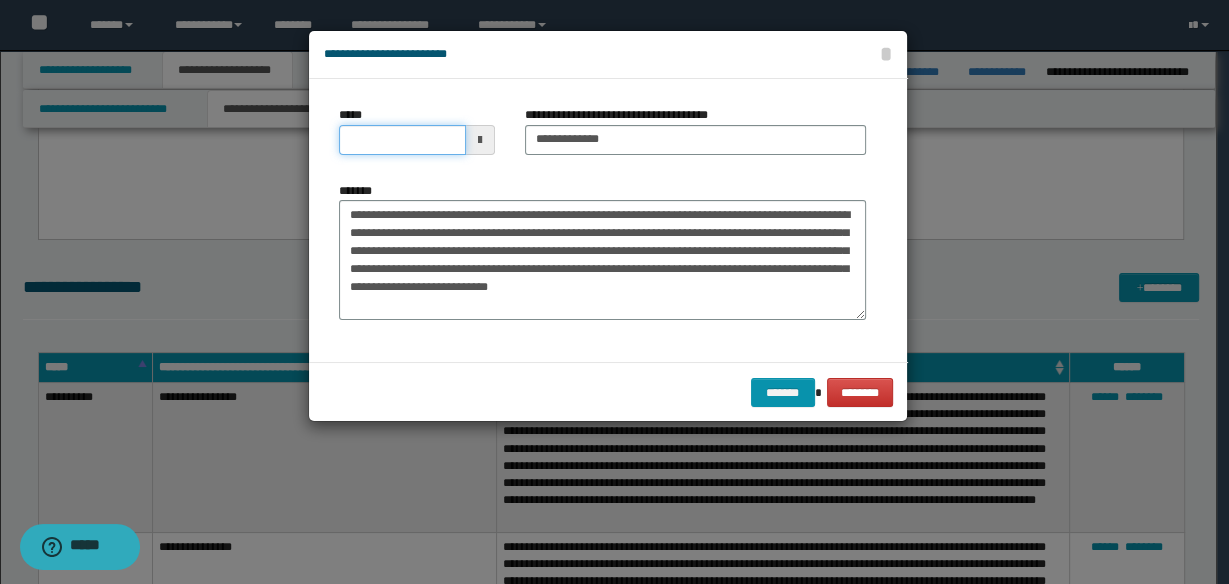click on "*****" at bounding box center [402, 140] 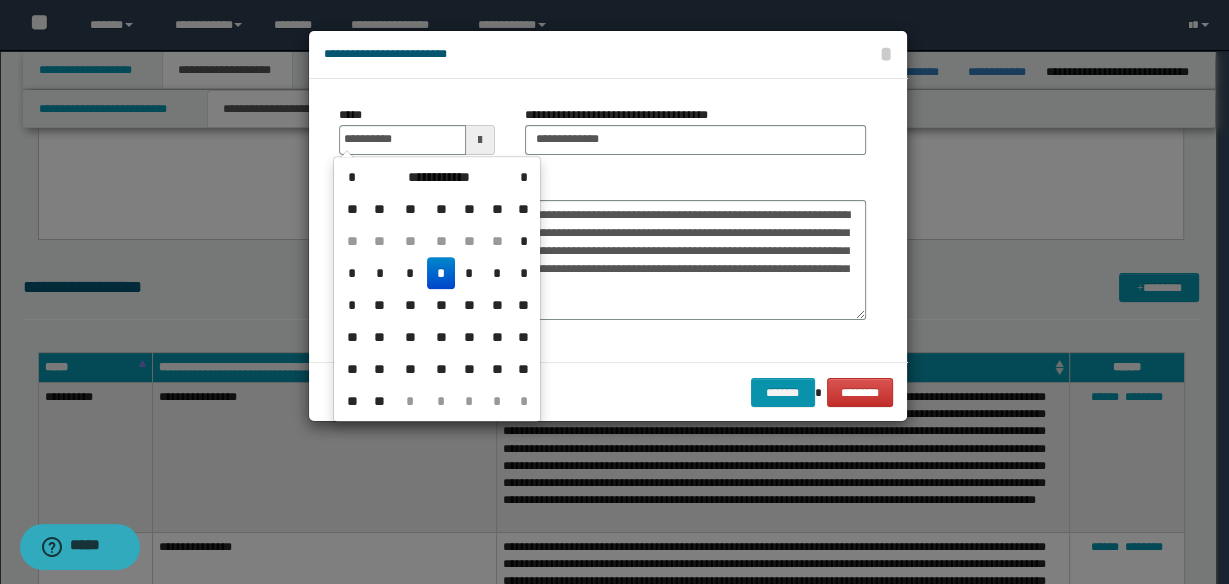 click on "*" at bounding box center (441, 273) 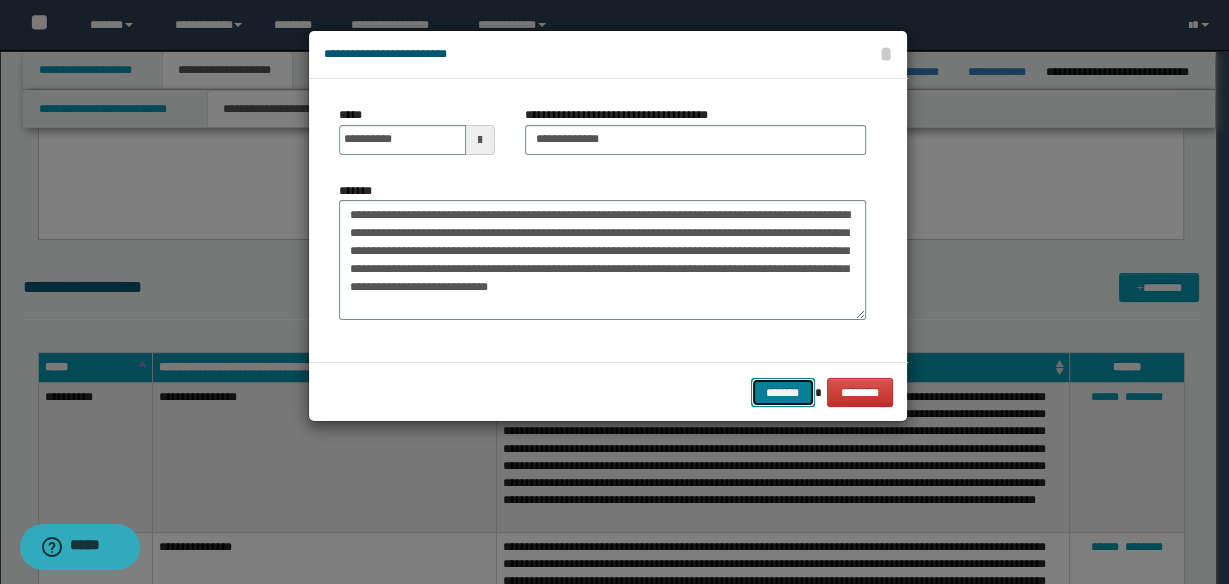 click on "*******" at bounding box center [783, 392] 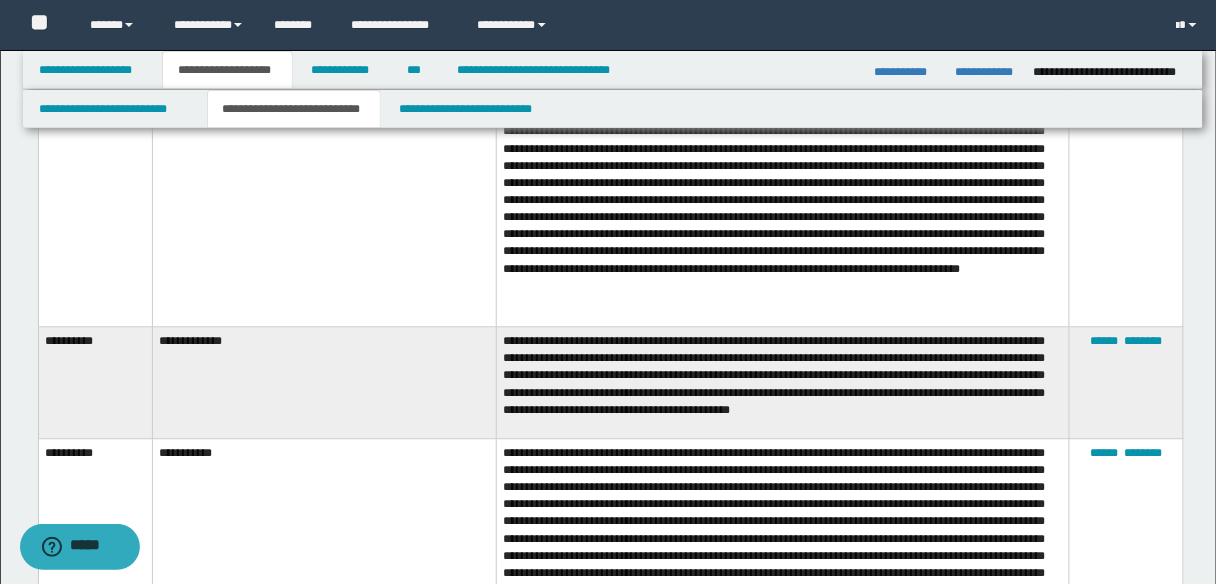 scroll, scrollTop: 2960, scrollLeft: 0, axis: vertical 